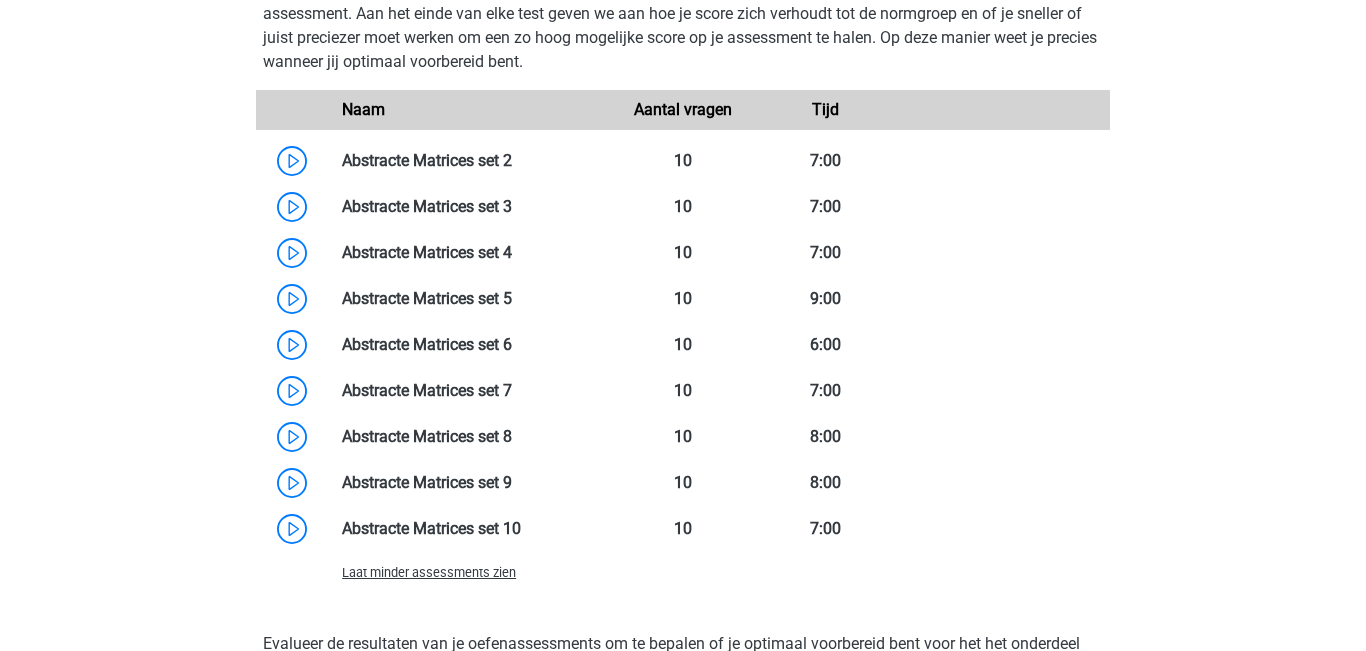 scroll, scrollTop: 1606, scrollLeft: 0, axis: vertical 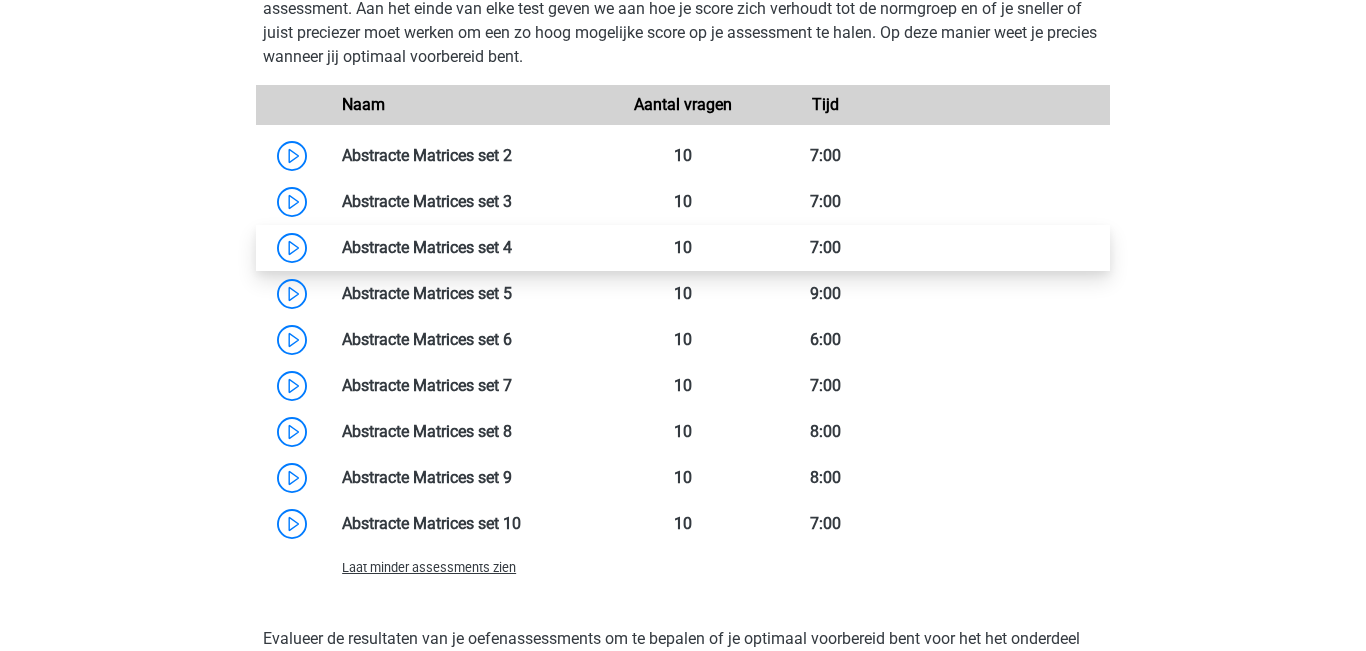 click at bounding box center (512, 247) 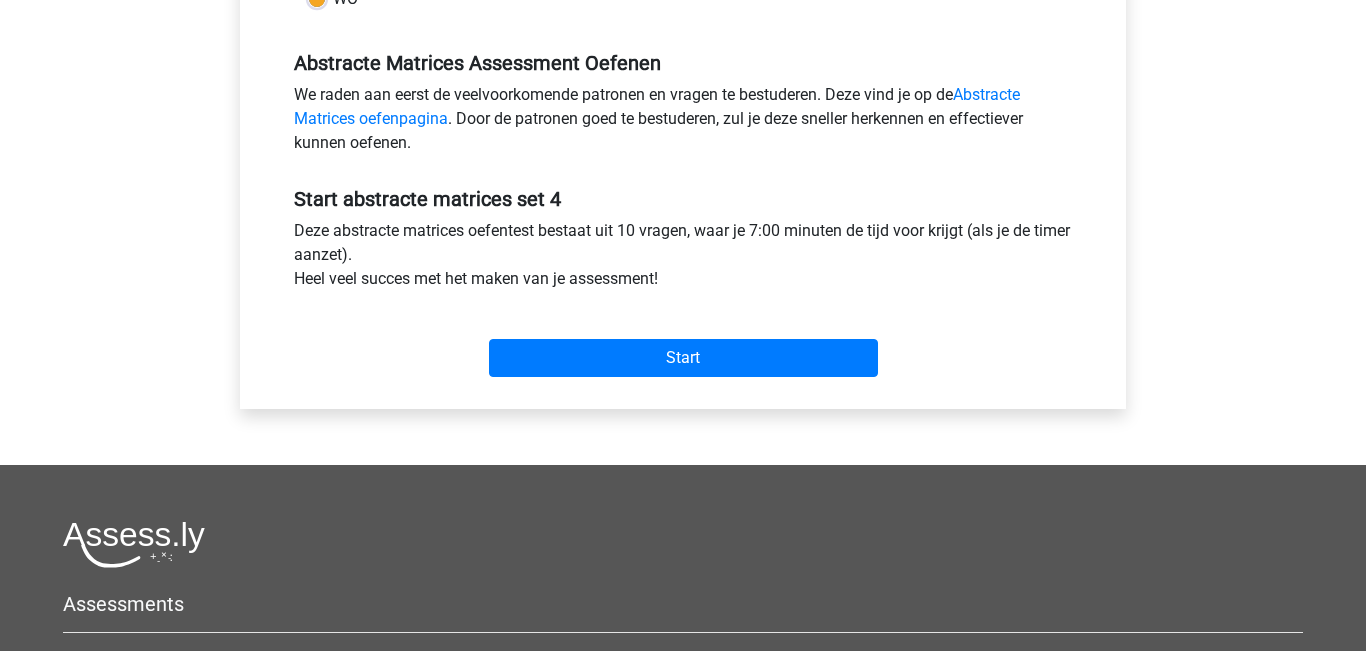scroll, scrollTop: 585, scrollLeft: 0, axis: vertical 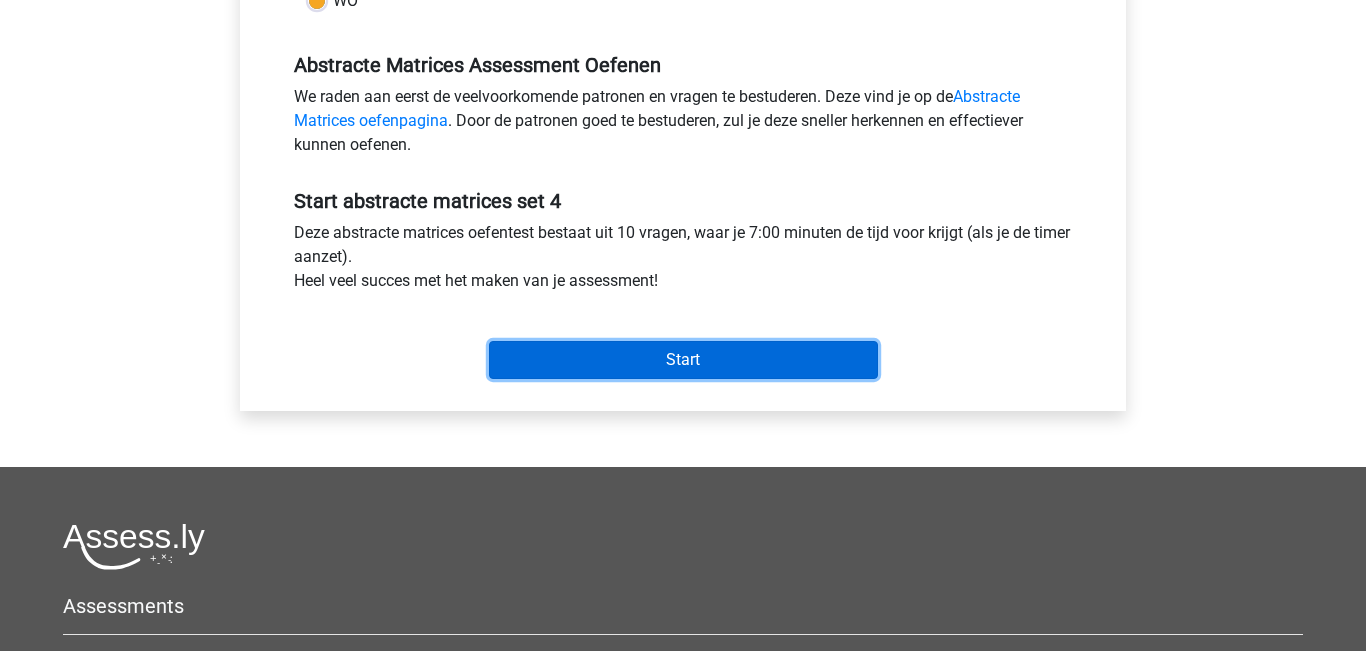 click on "Start" at bounding box center [683, 360] 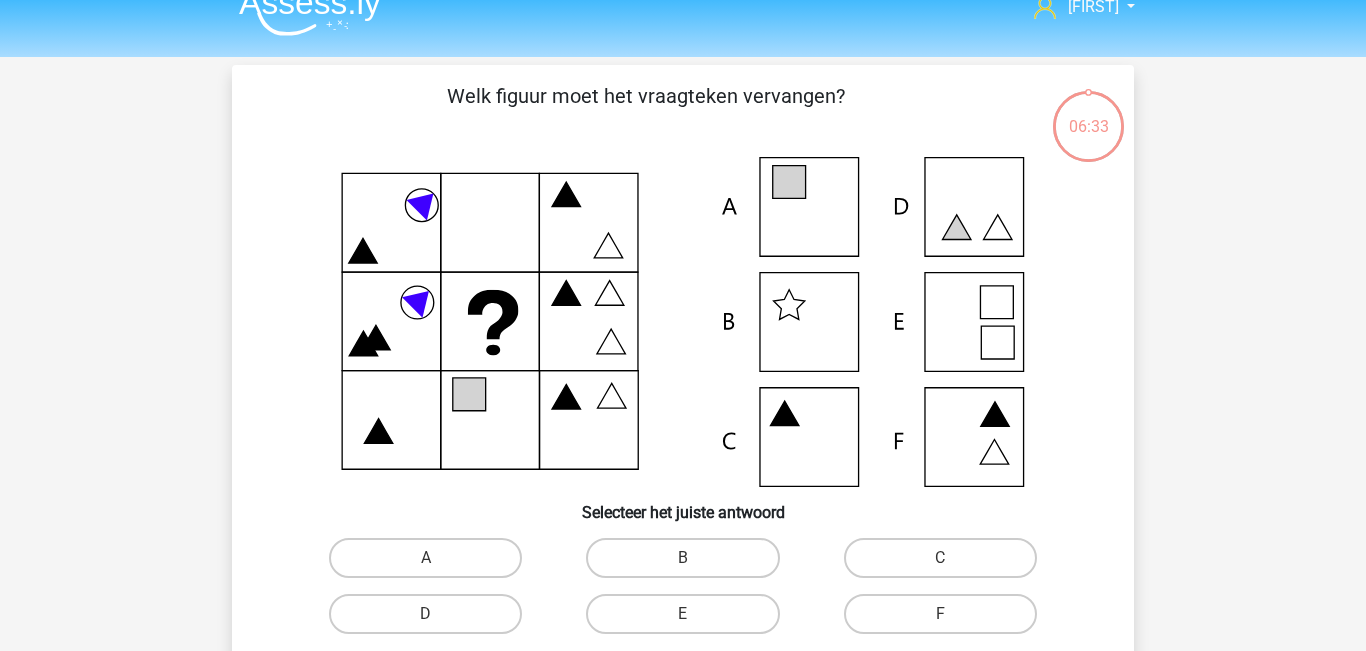 scroll, scrollTop: 96, scrollLeft: 0, axis: vertical 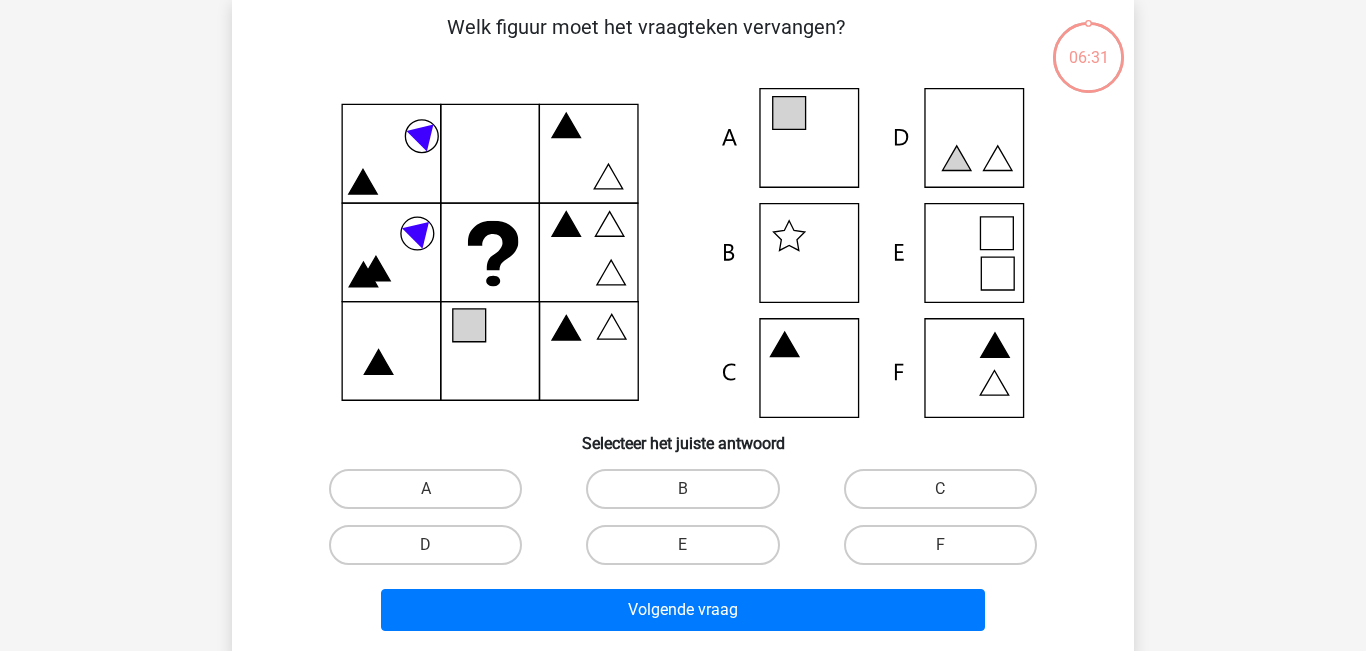 click on "C" at bounding box center (946, 495) 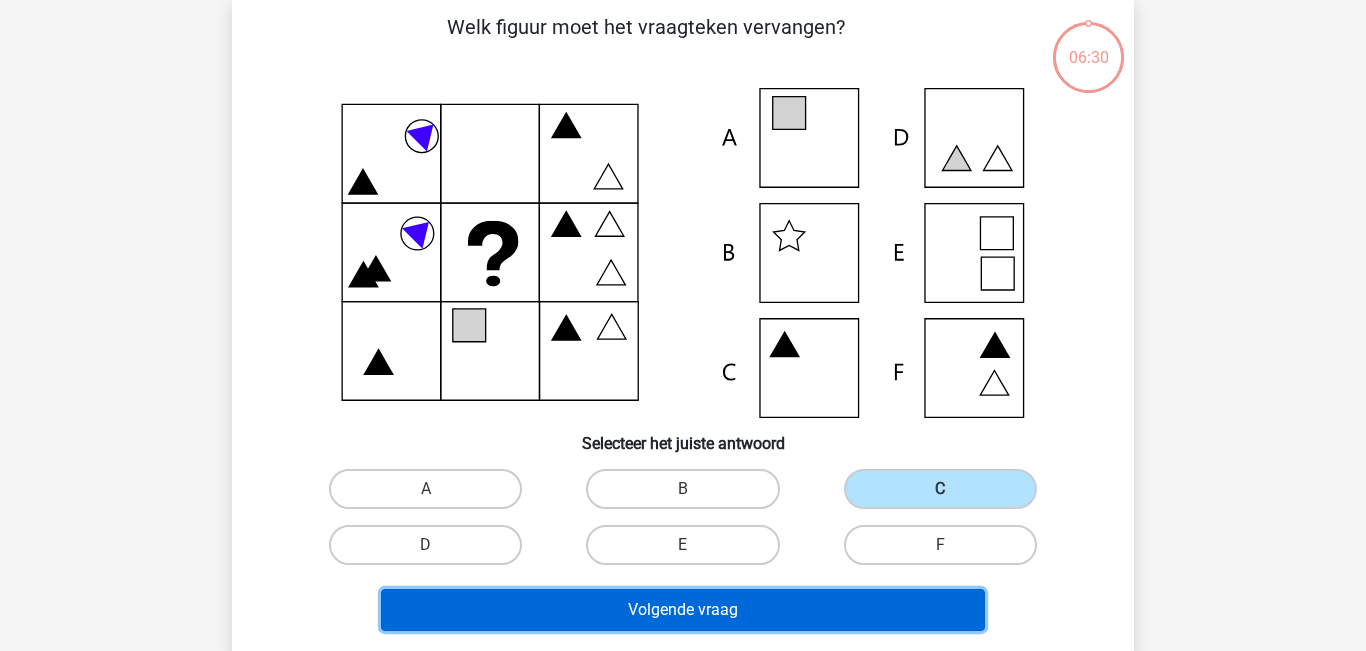 click on "Volgende vraag" at bounding box center [683, 610] 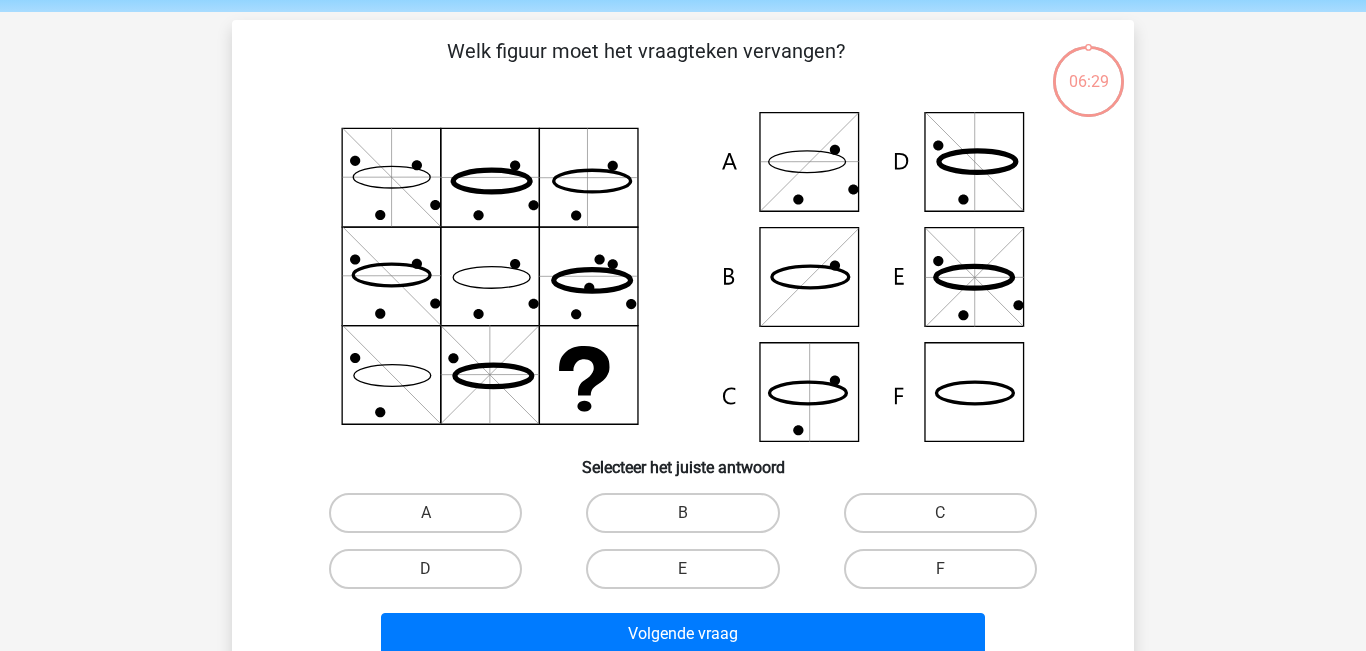 scroll, scrollTop: 70, scrollLeft: 0, axis: vertical 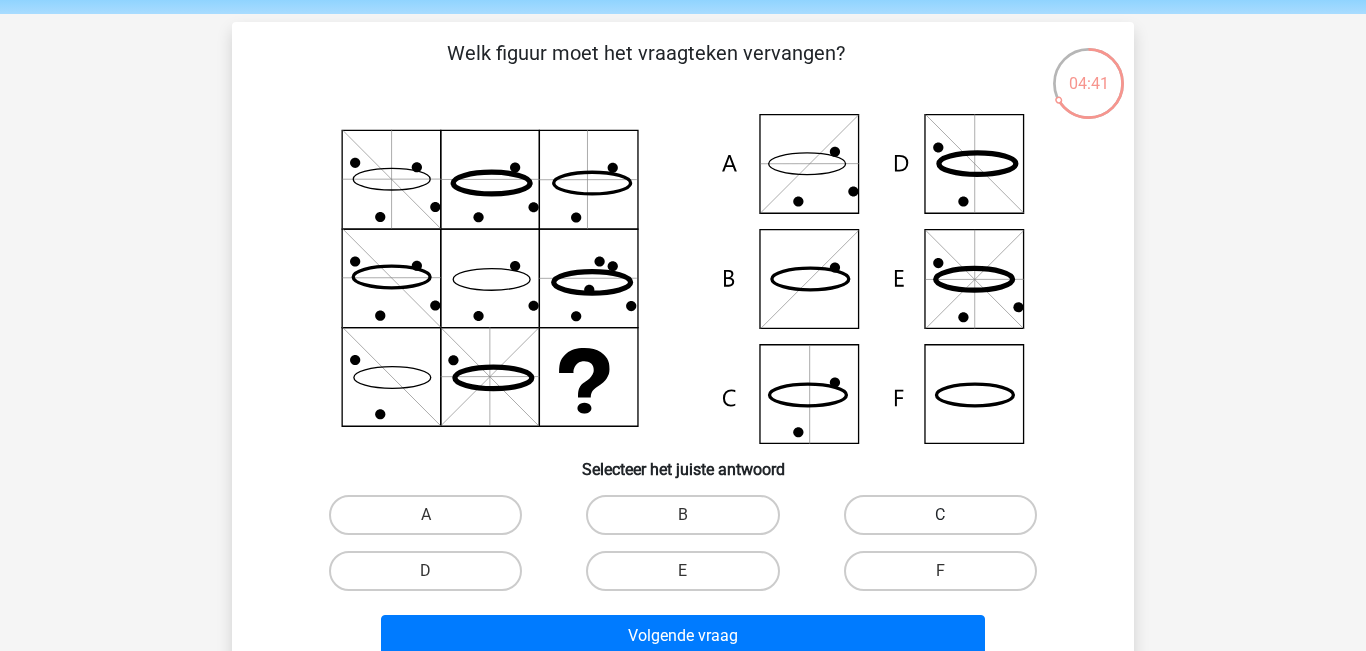 click on "C" at bounding box center [940, 515] 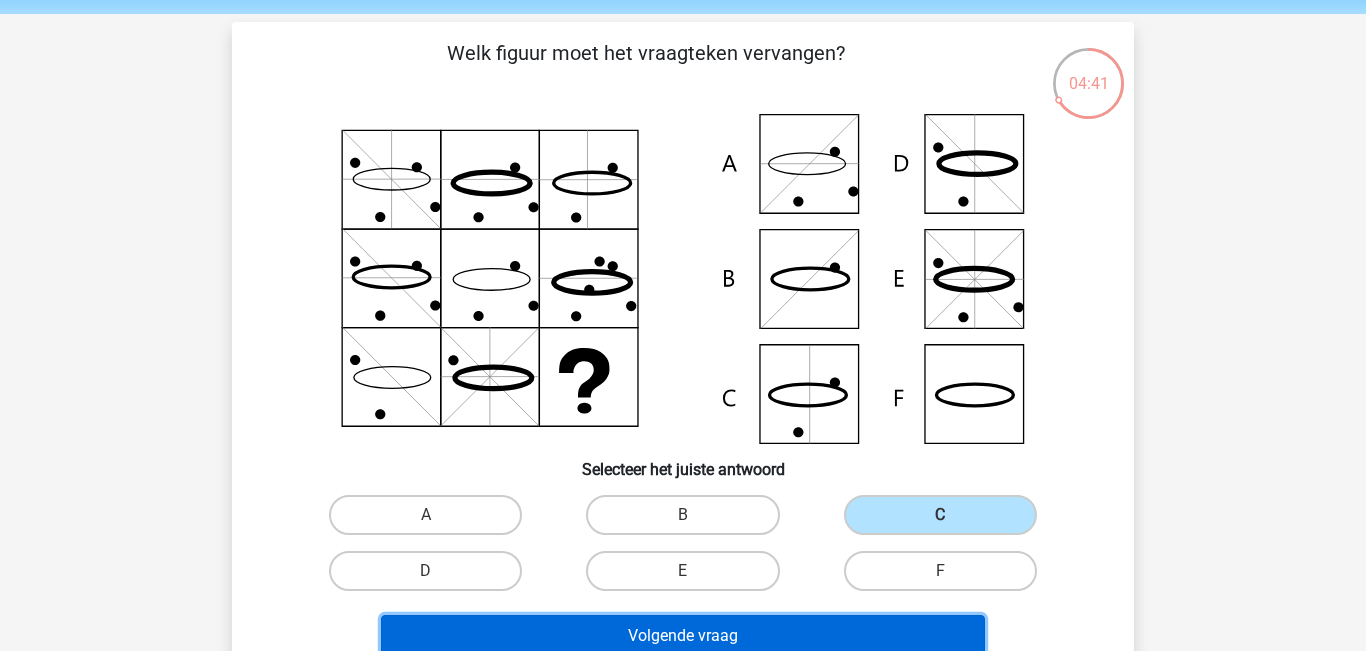 click on "Volgende vraag" at bounding box center [683, 636] 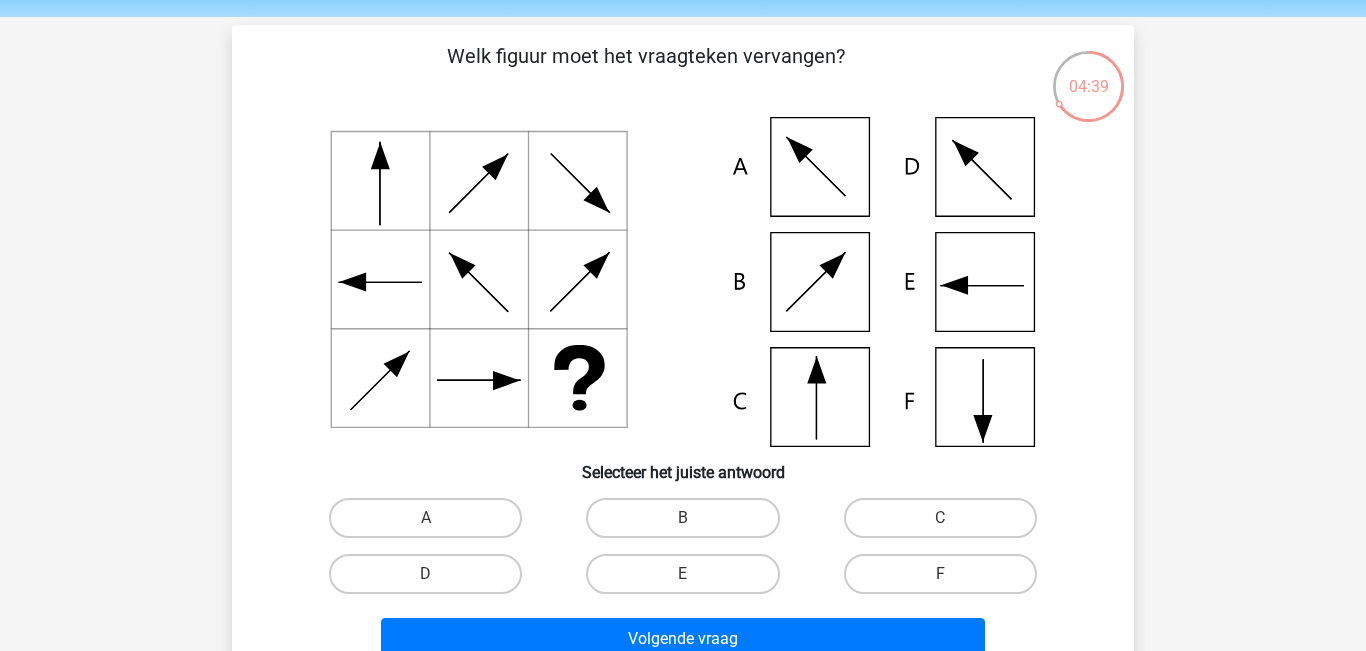 scroll, scrollTop: 66, scrollLeft: 0, axis: vertical 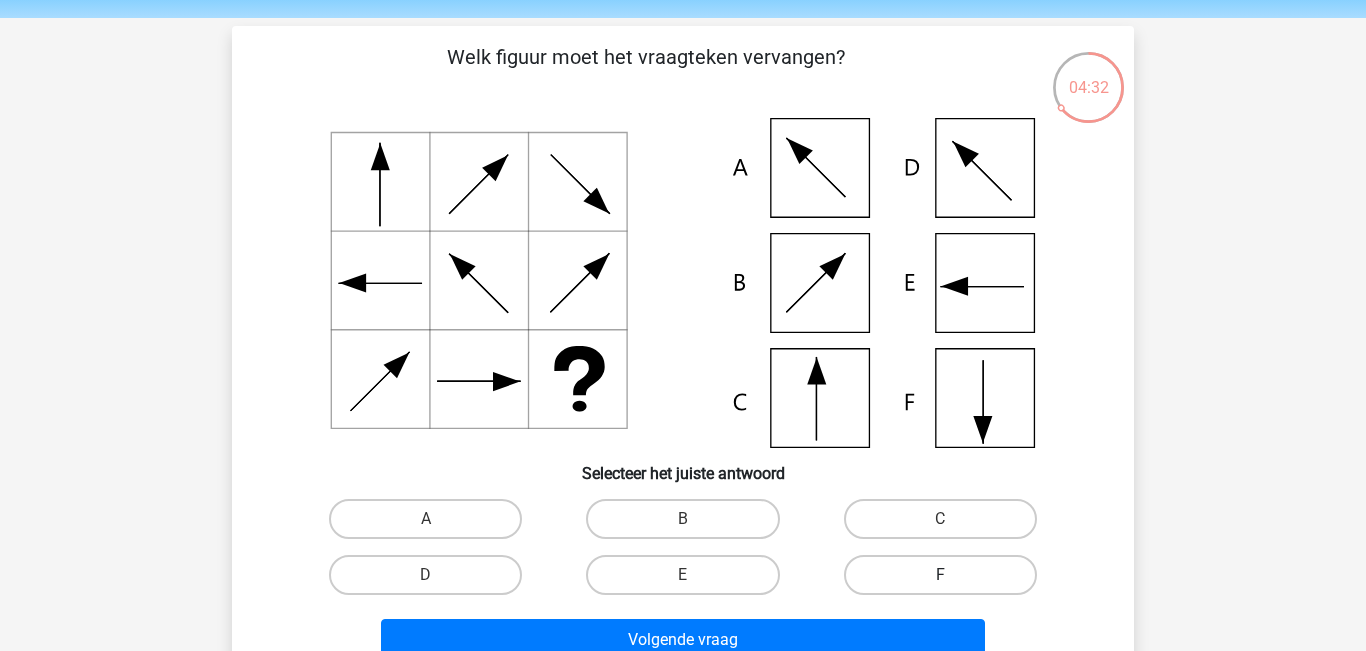 click on "F" at bounding box center [940, 575] 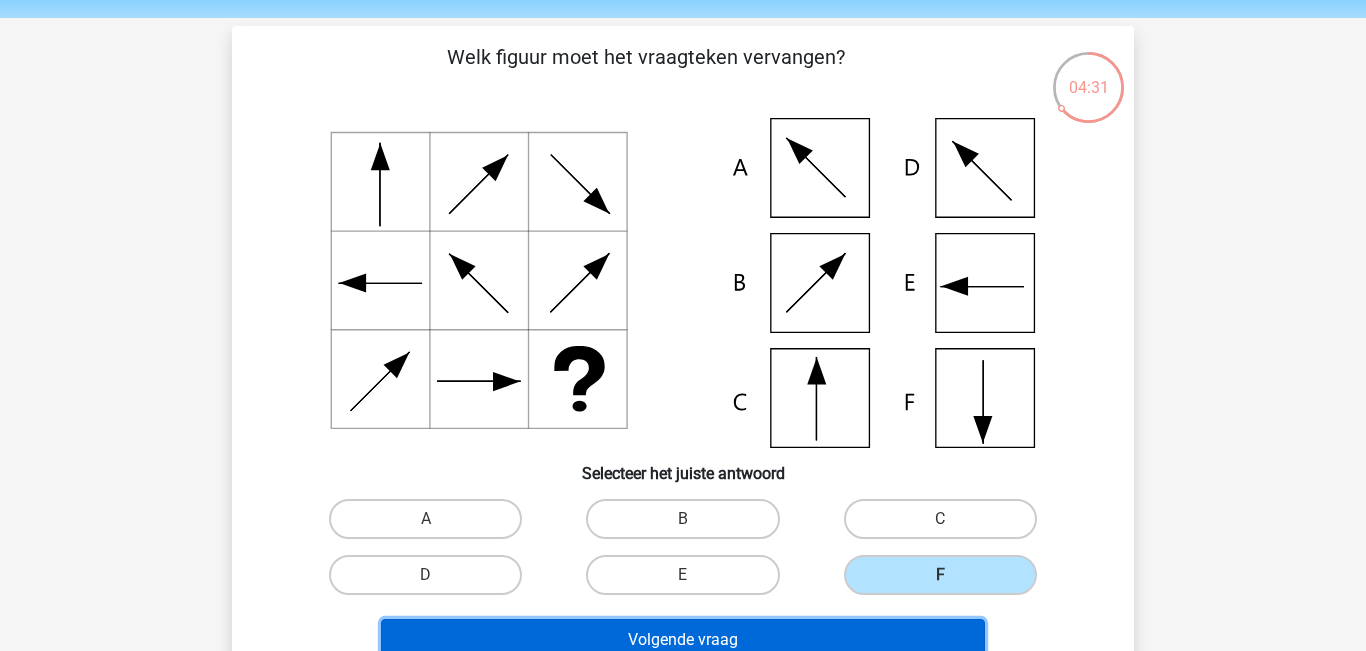 click on "Volgende vraag" at bounding box center (683, 640) 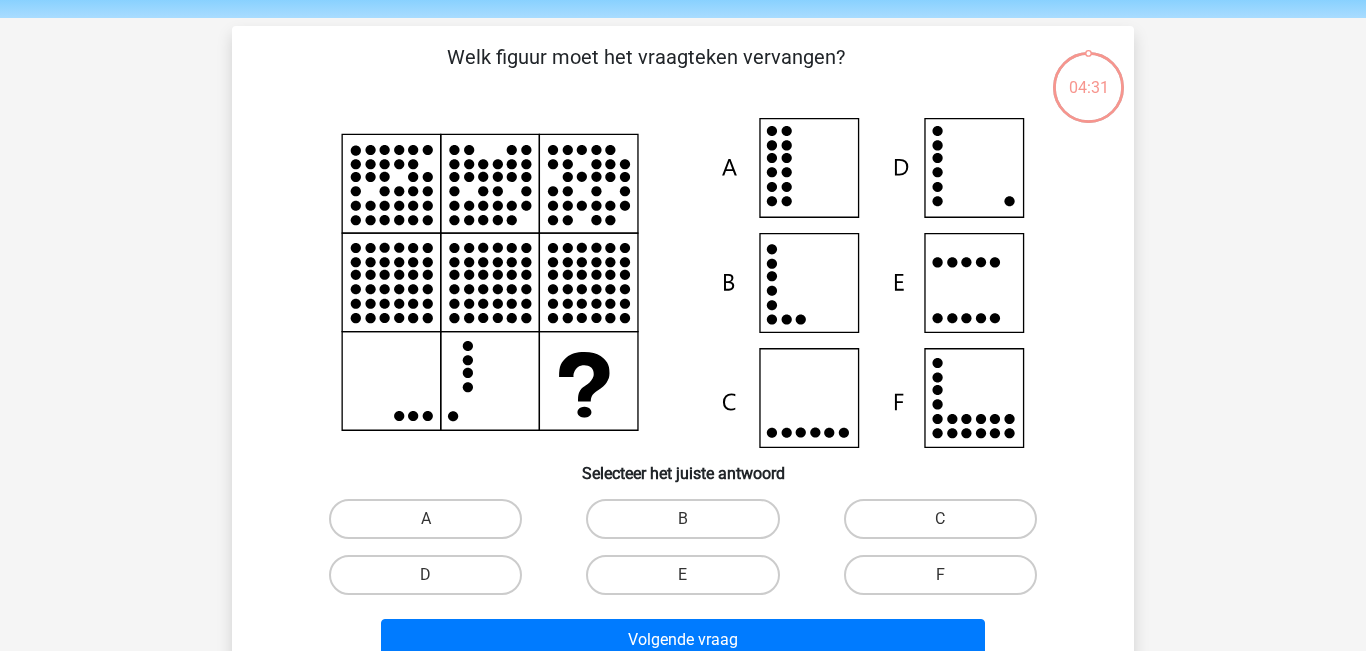 scroll, scrollTop: 92, scrollLeft: 0, axis: vertical 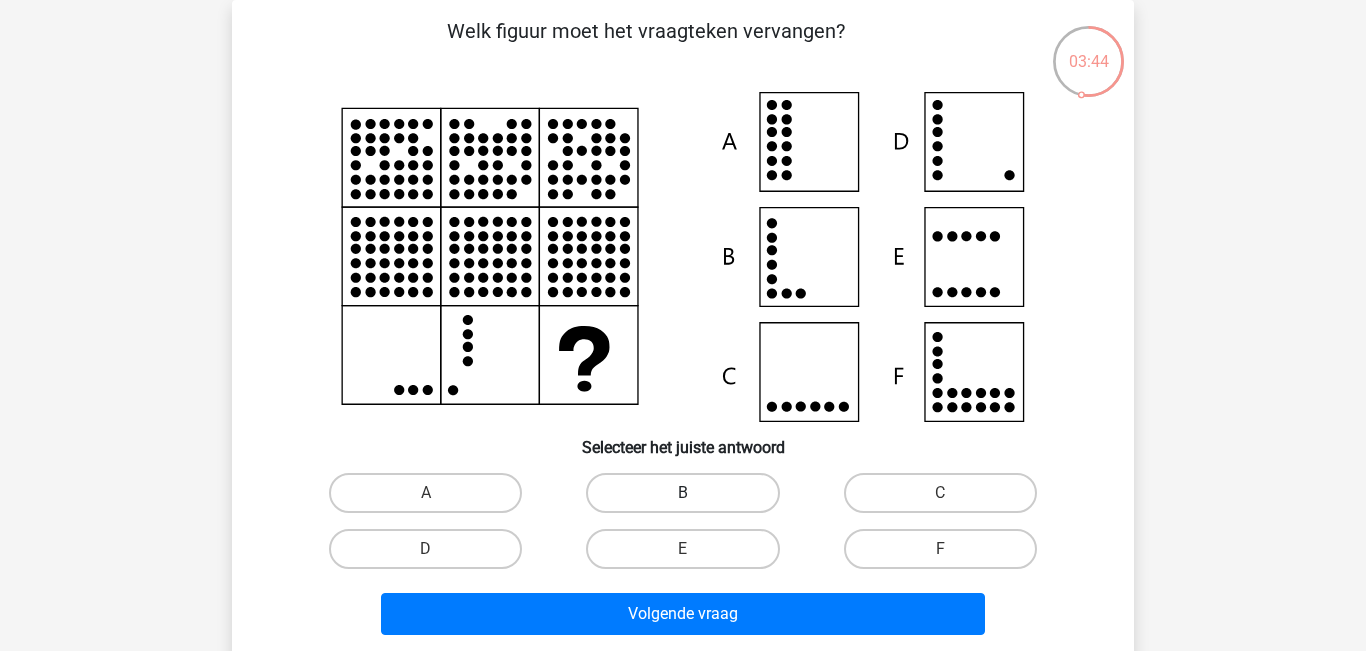 click on "B" at bounding box center (682, 493) 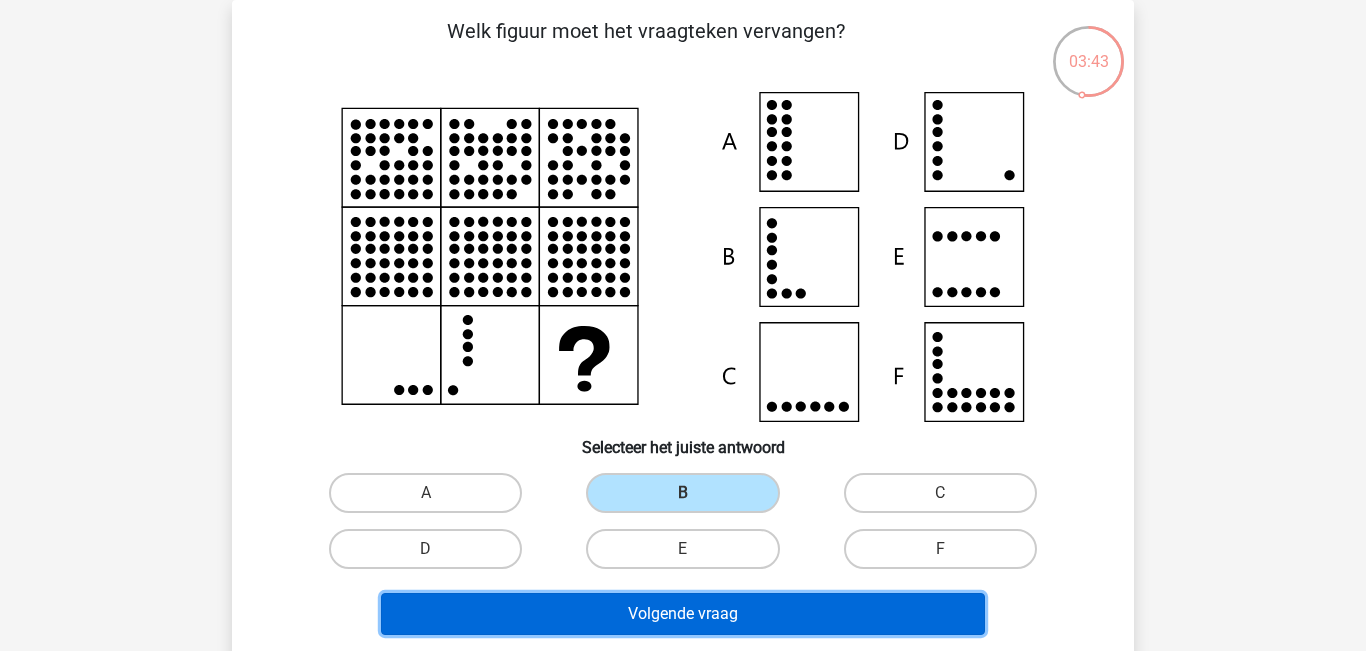 click on "Volgende vraag" at bounding box center (683, 614) 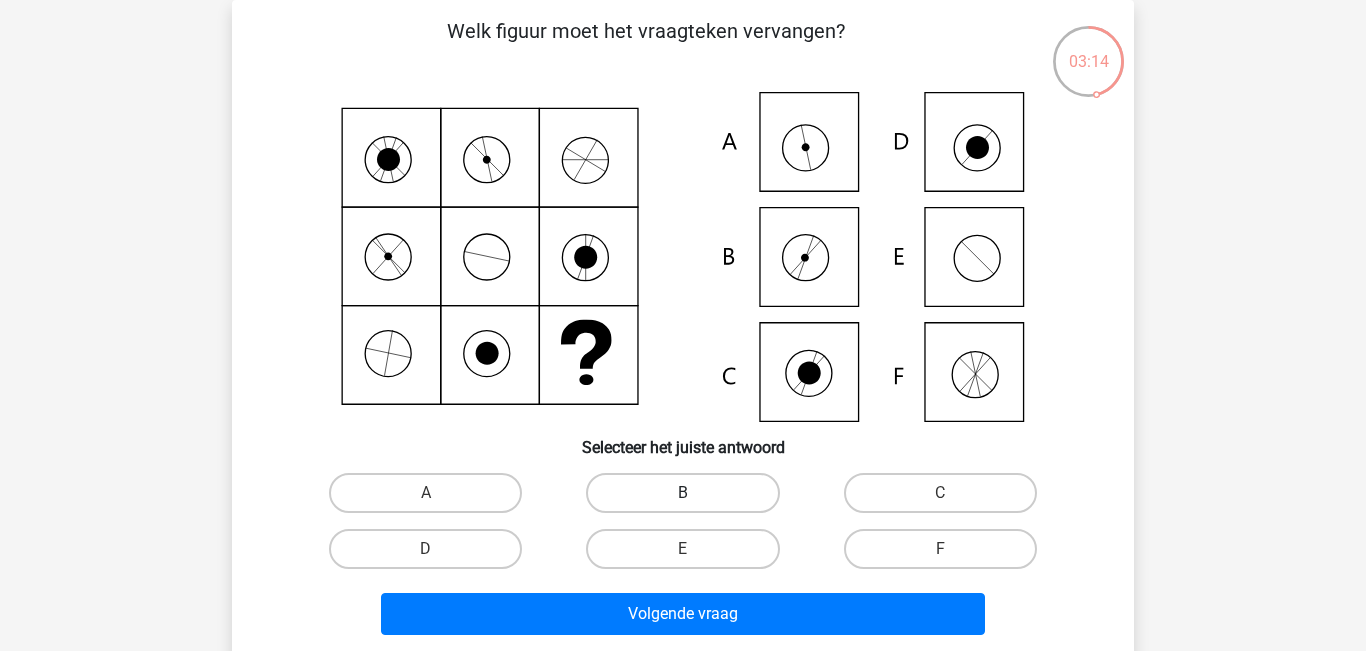 click on "B" at bounding box center [682, 493] 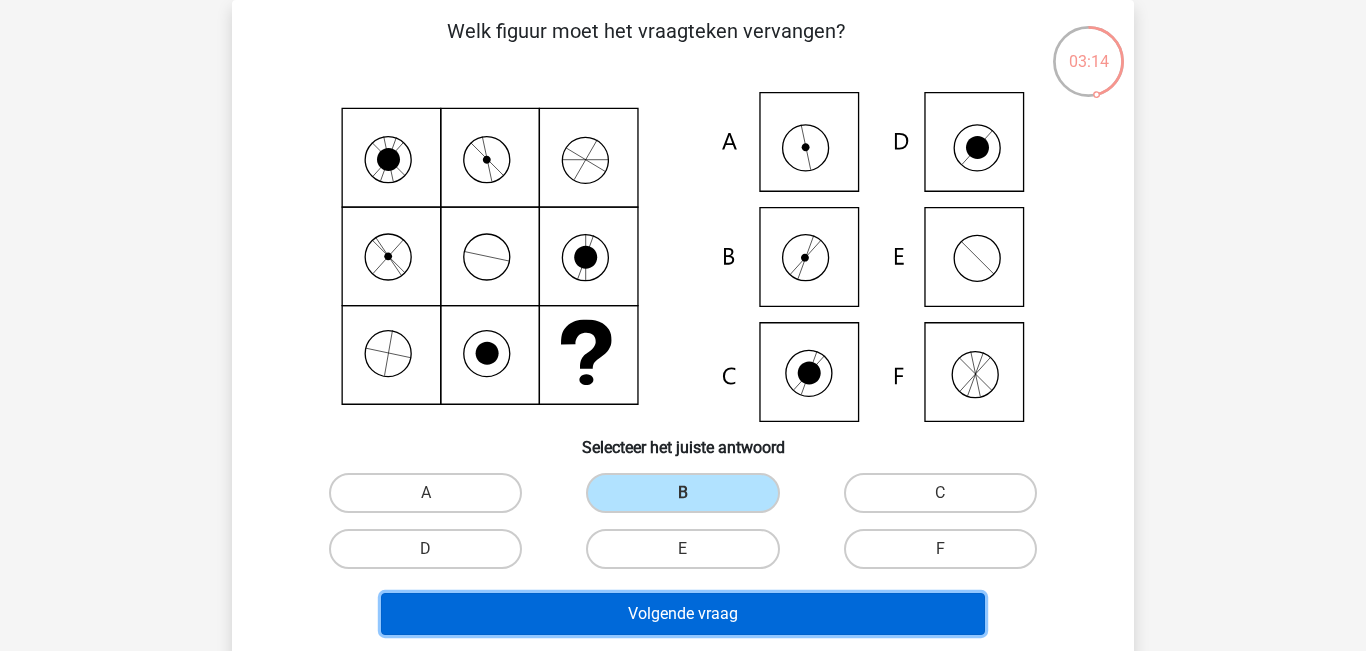 click on "Volgende vraag" at bounding box center (683, 614) 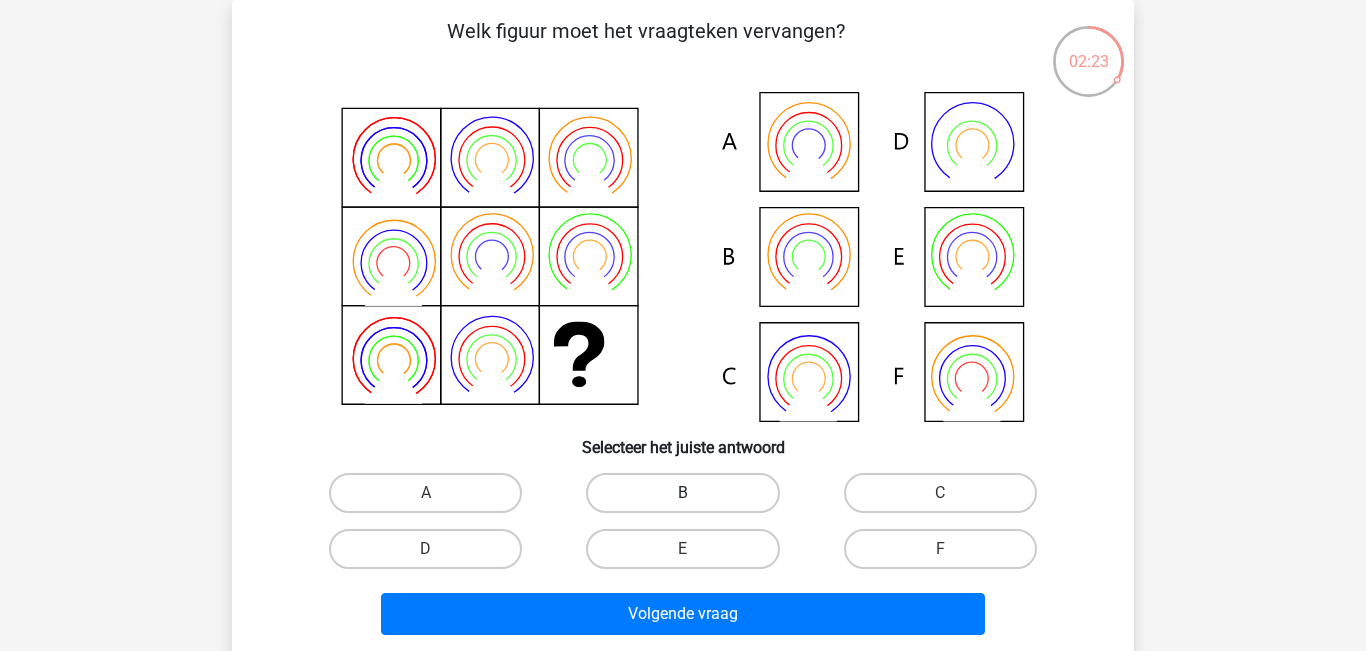 click on "B" at bounding box center (682, 493) 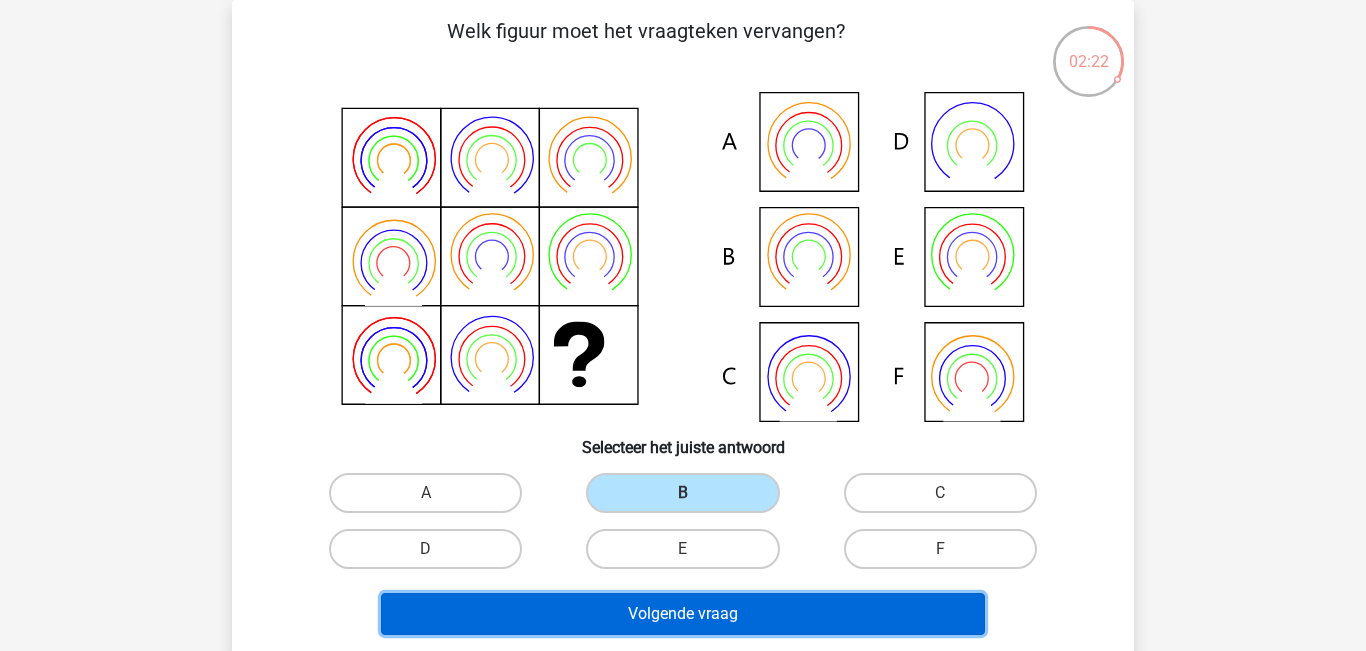click on "Volgende vraag" at bounding box center (683, 614) 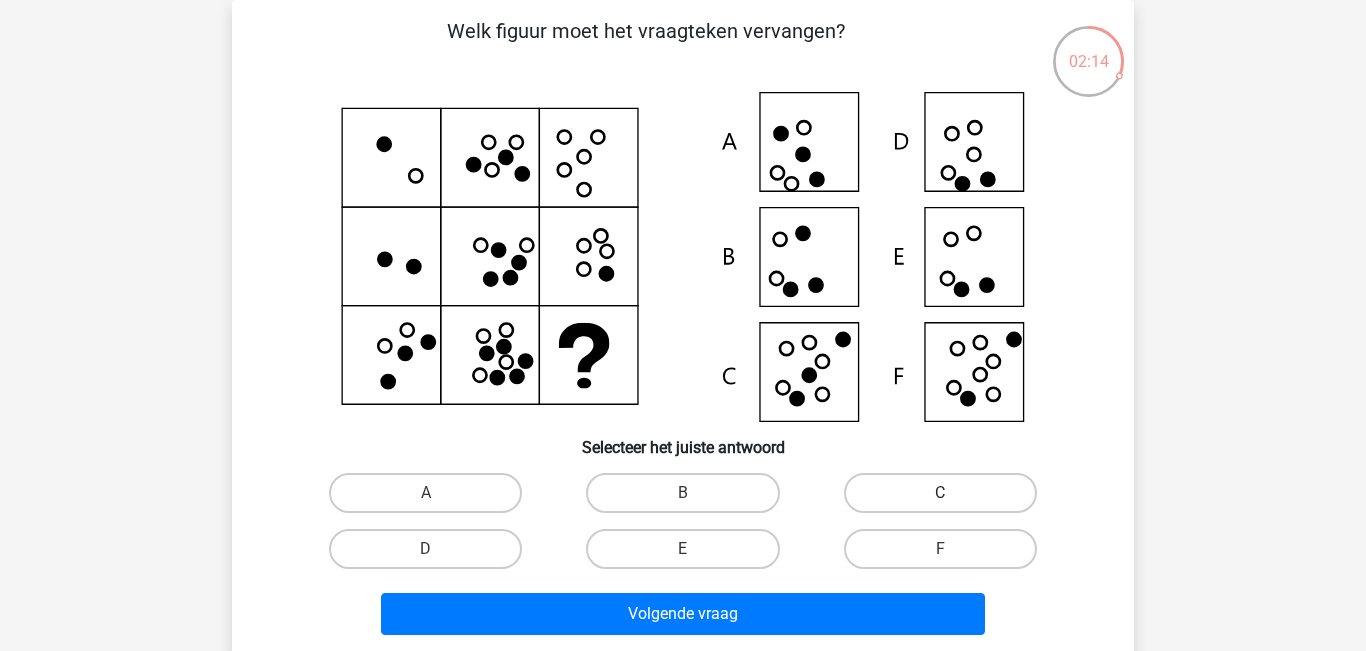 click on "C" at bounding box center (940, 493) 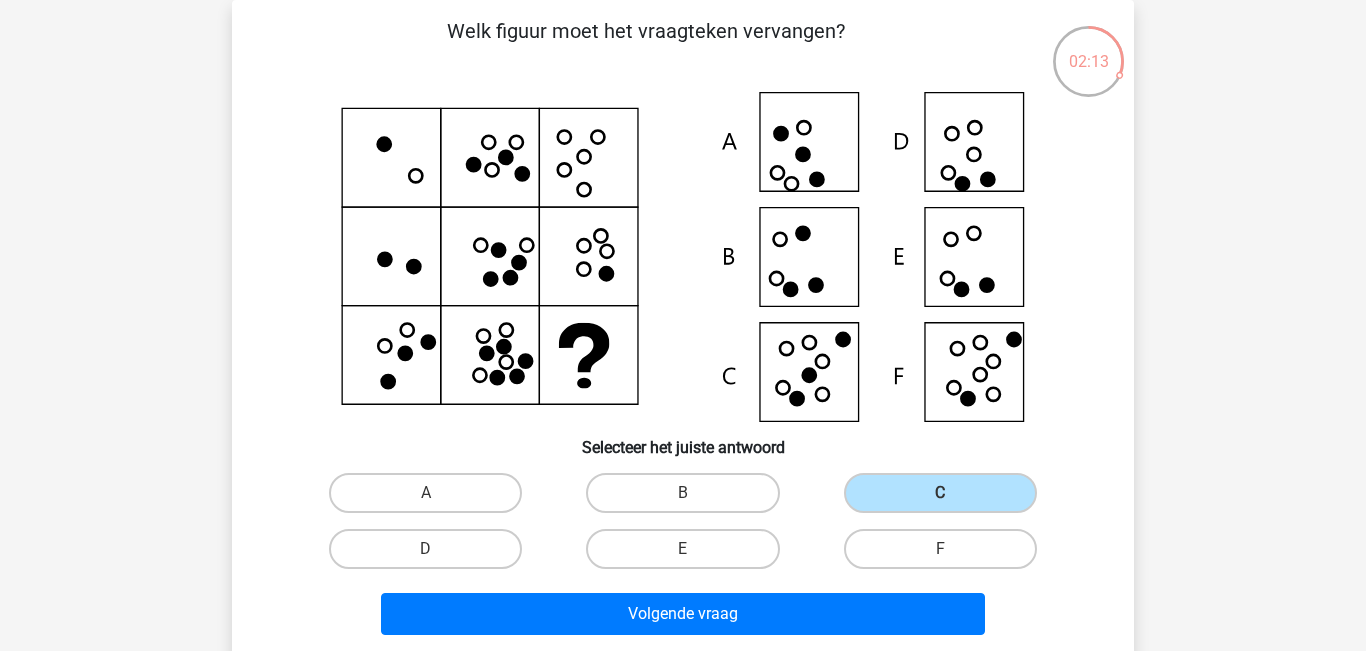 click on "02:13
Vraag 7
van de 10
Categorie:
abstracte matrices set 4
Welk figuur moet het vraagteken vervangen?" at bounding box center [683, 329] 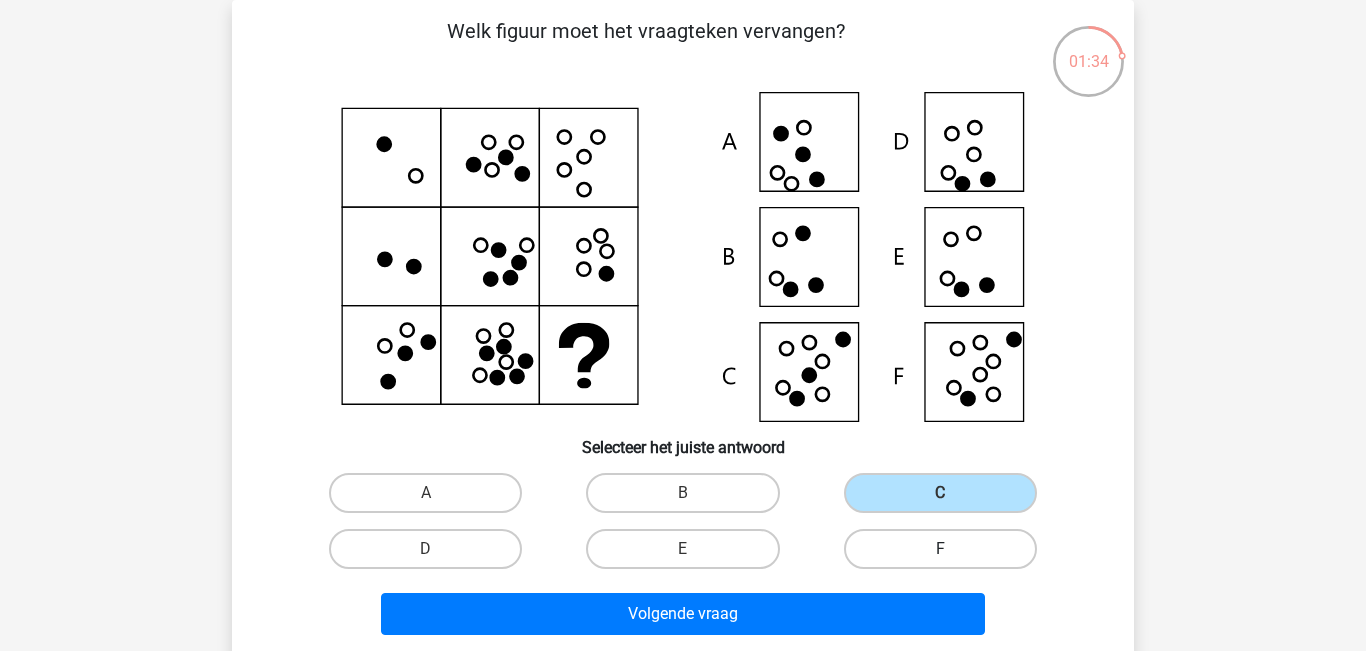 click on "F" at bounding box center (940, 549) 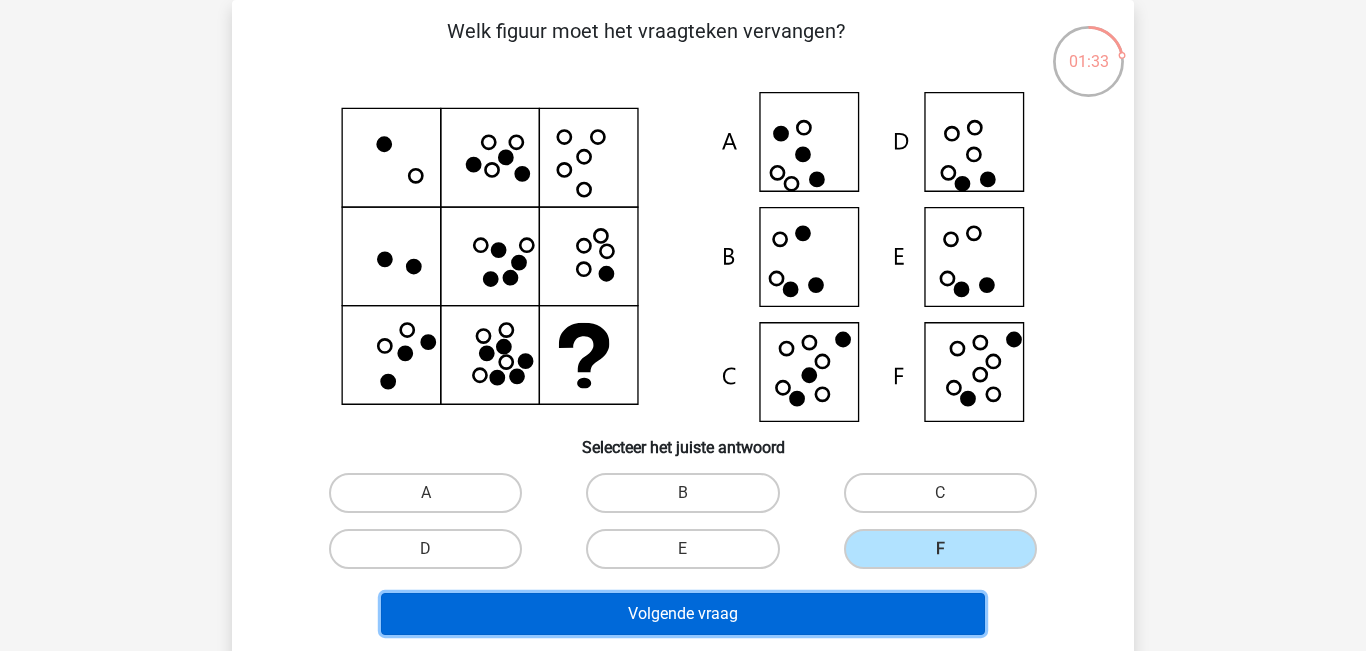 click on "Volgende vraag" at bounding box center (683, 614) 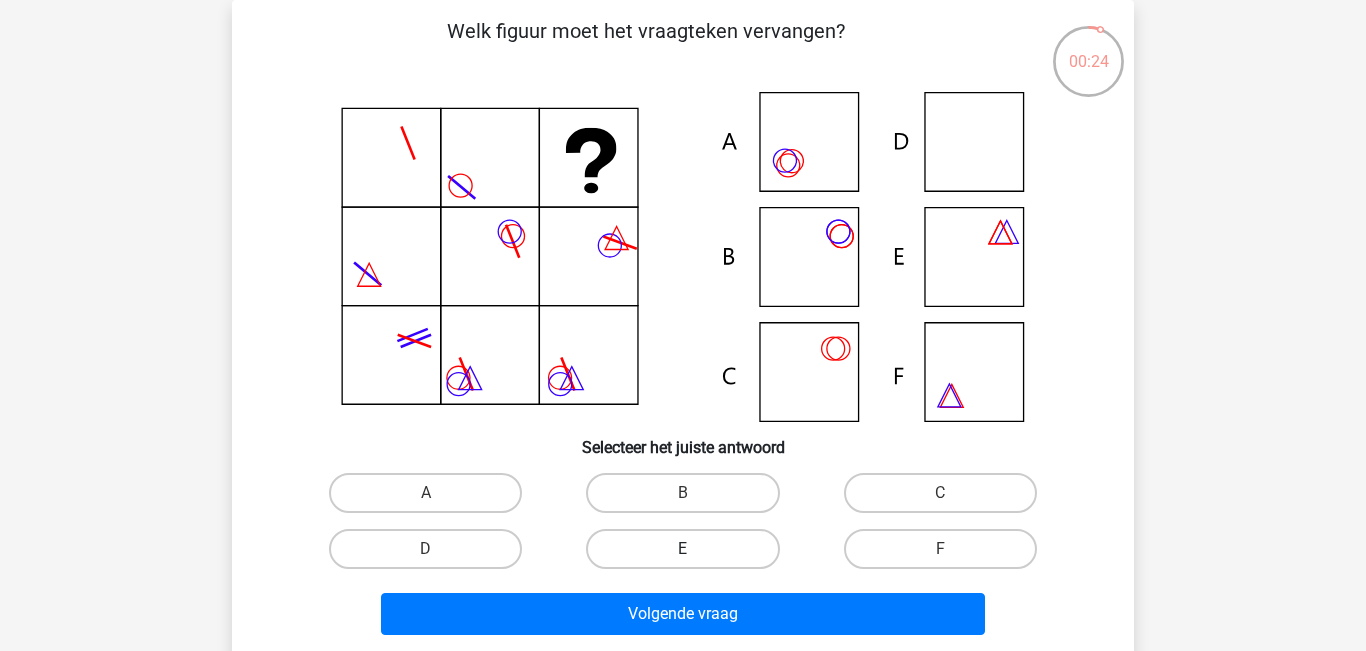 click on "E" at bounding box center (682, 549) 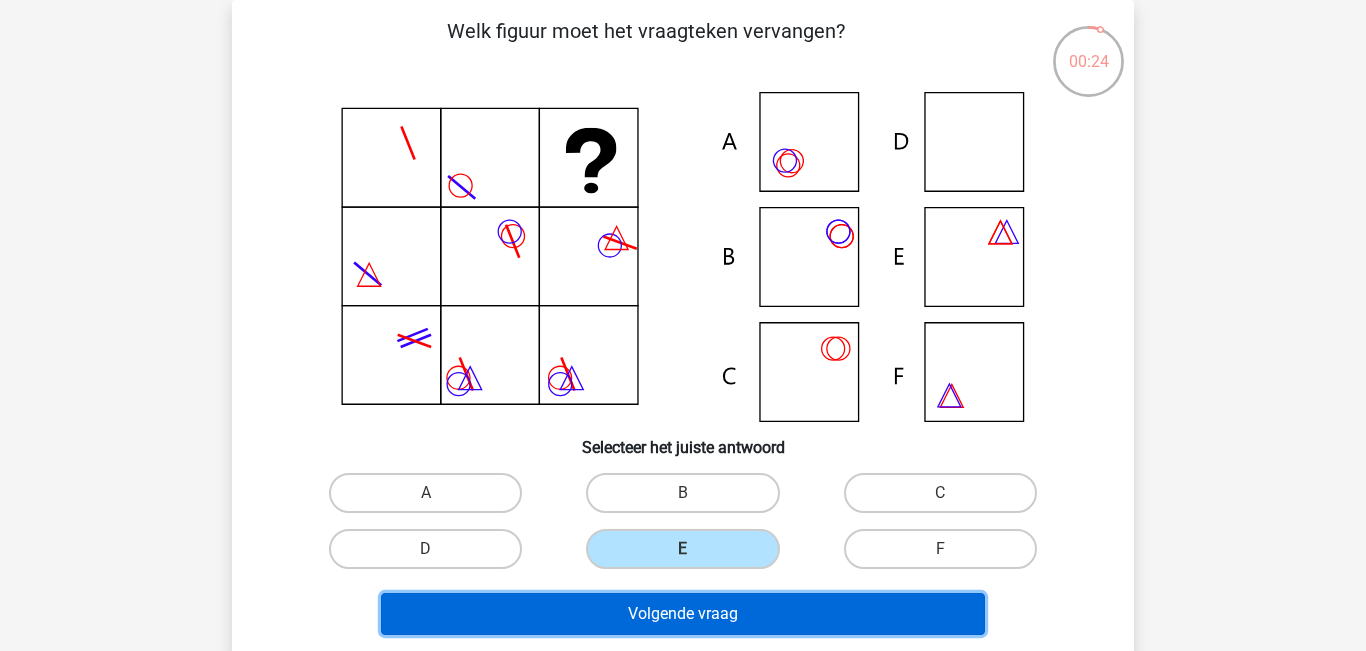 click on "Volgende vraag" at bounding box center (683, 614) 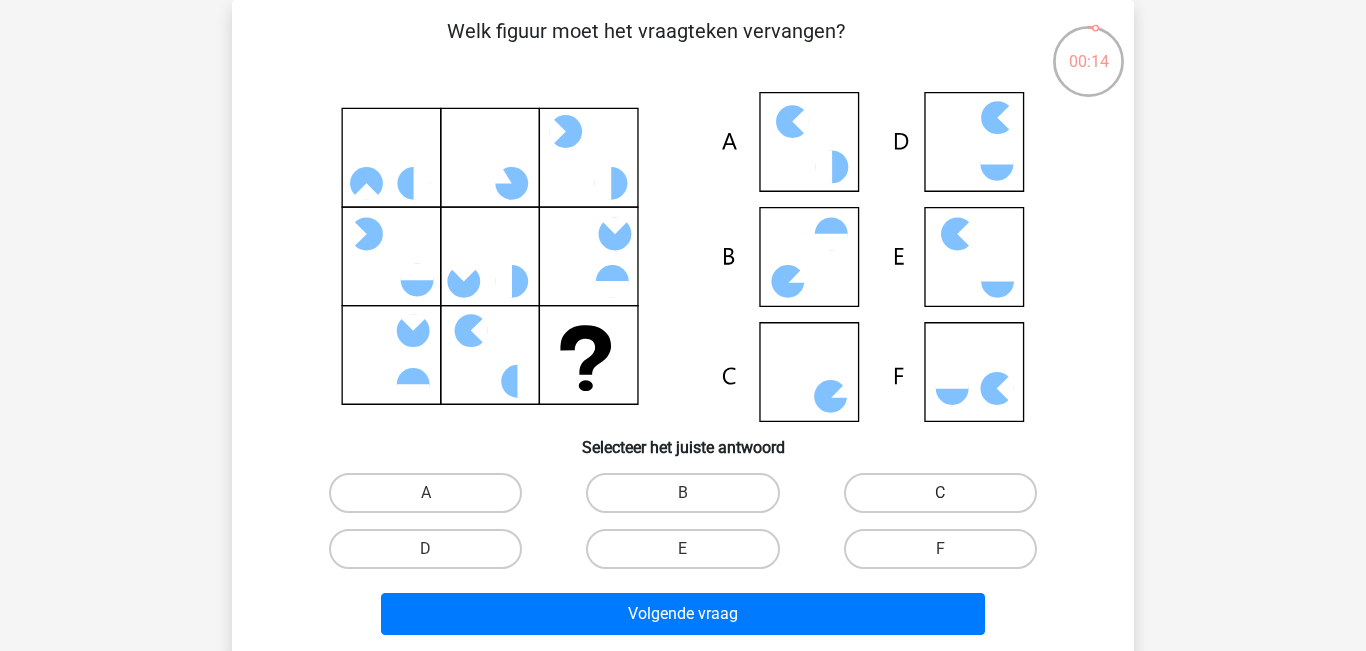 click on "C" at bounding box center (940, 493) 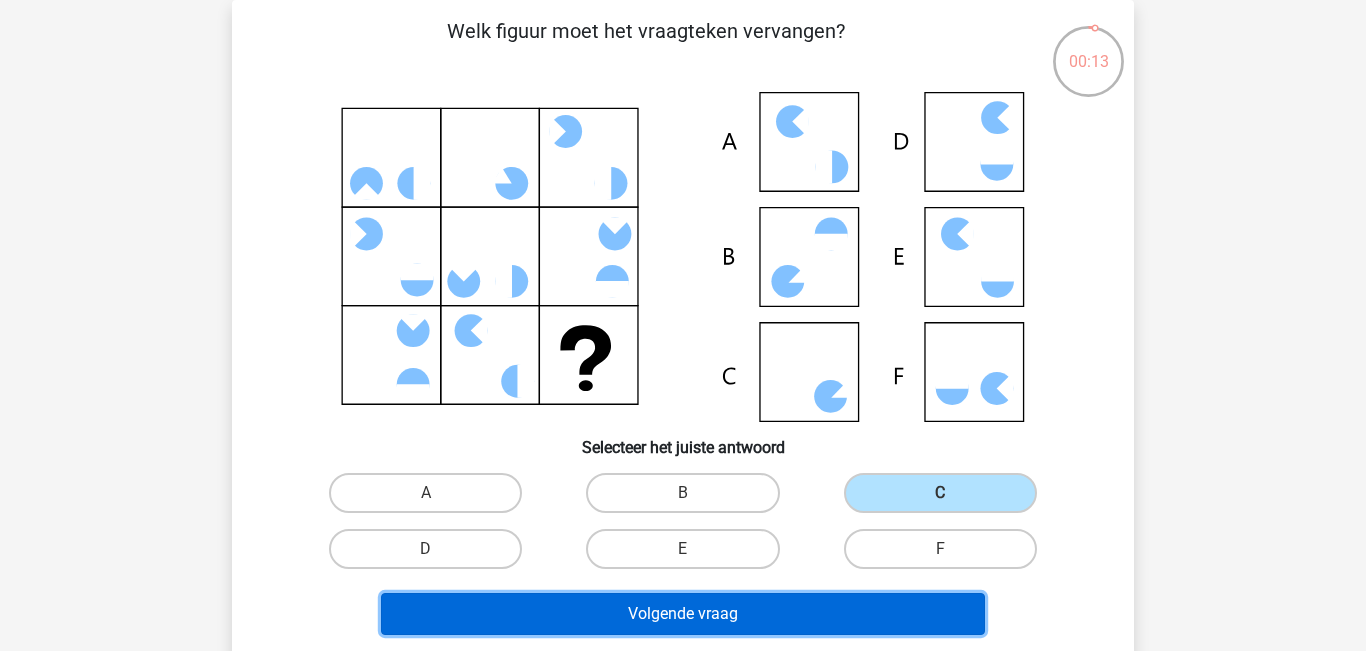 click on "Volgende vraag" at bounding box center (683, 614) 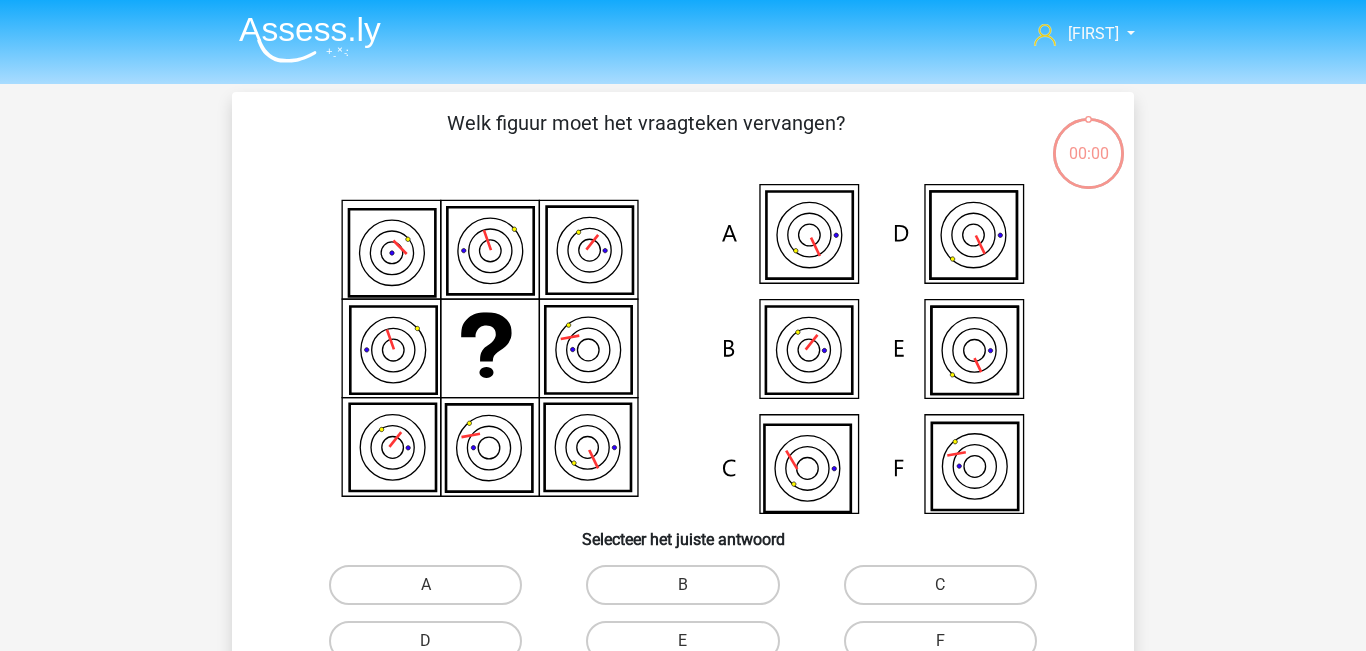 scroll, scrollTop: 92, scrollLeft: 0, axis: vertical 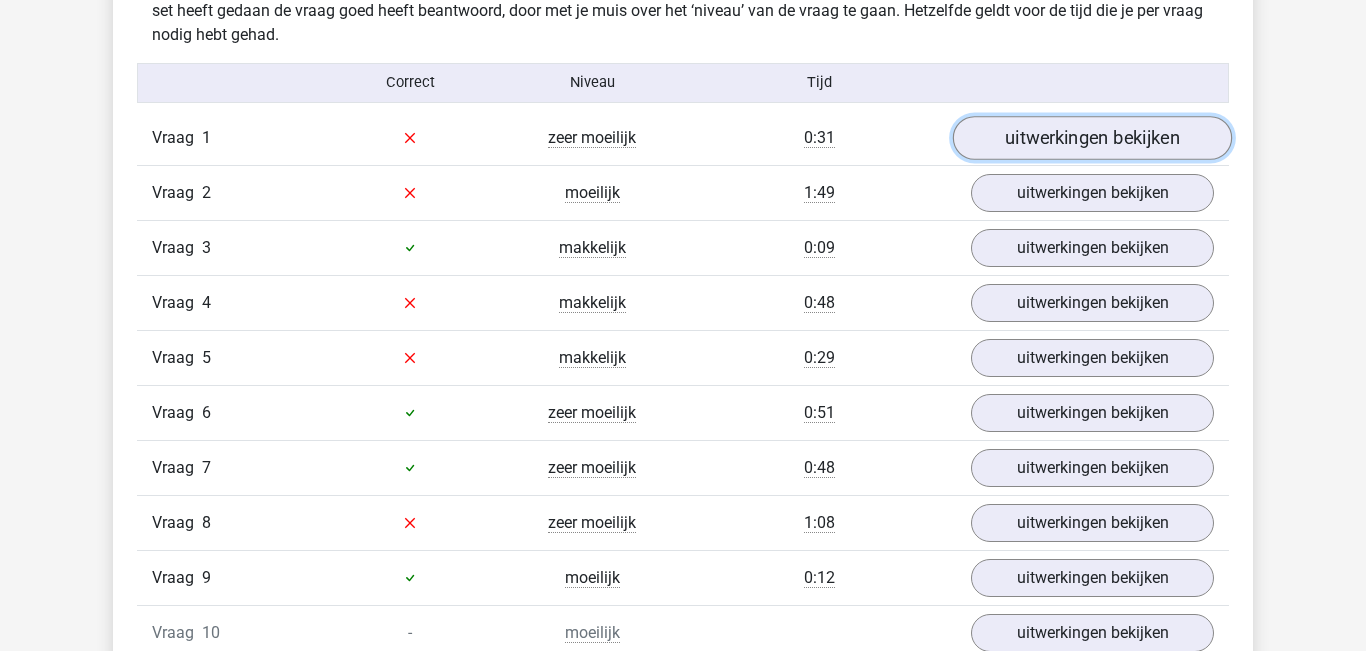 click on "uitwerkingen bekijken" at bounding box center [1092, 138] 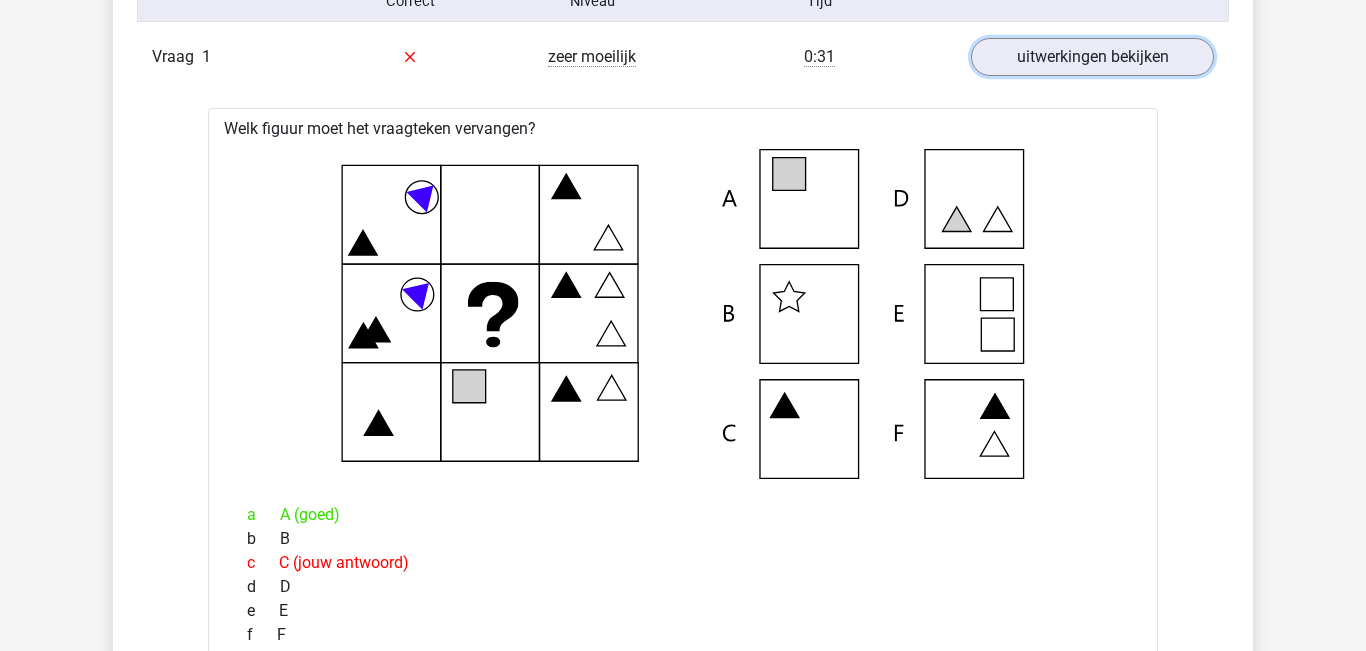 scroll, scrollTop: 1298, scrollLeft: 0, axis: vertical 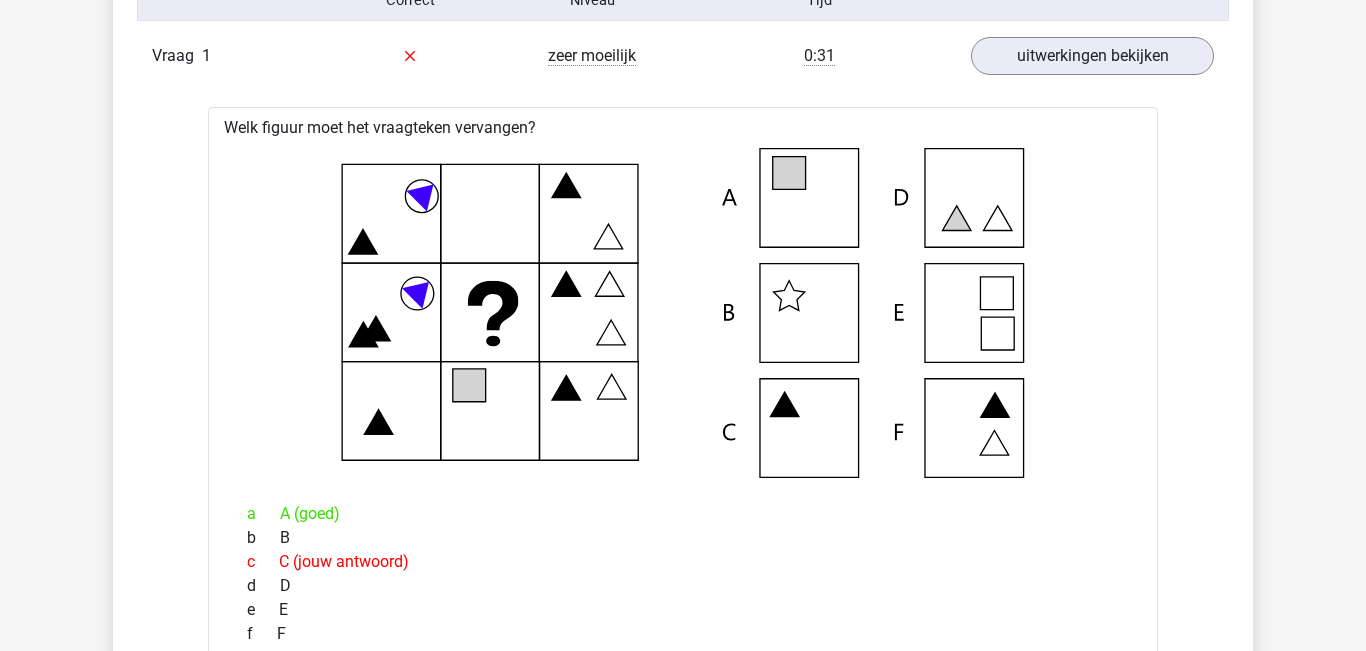 click on "In deze sectie vind je de antwoorden en uitwerkingen bij alle vragen. Daarnaast kun je bij elke vraag zien hoeveel procent van de mensen die dezelfde set heeft gedaan de vraag goed heeft beantwoord, door met je muis over het ‘niveau’ van de vraag te gaan. Hetzelfde geldt voor de tijd die je per vraag nodig hebt gehad.
Correct
Niveau
Tijd
Vraag
1
zeer moeilijk
0:31
uitwerkingen bekijken
Welk figuur moet het vraagteken vervangen?" at bounding box center [683, 670] 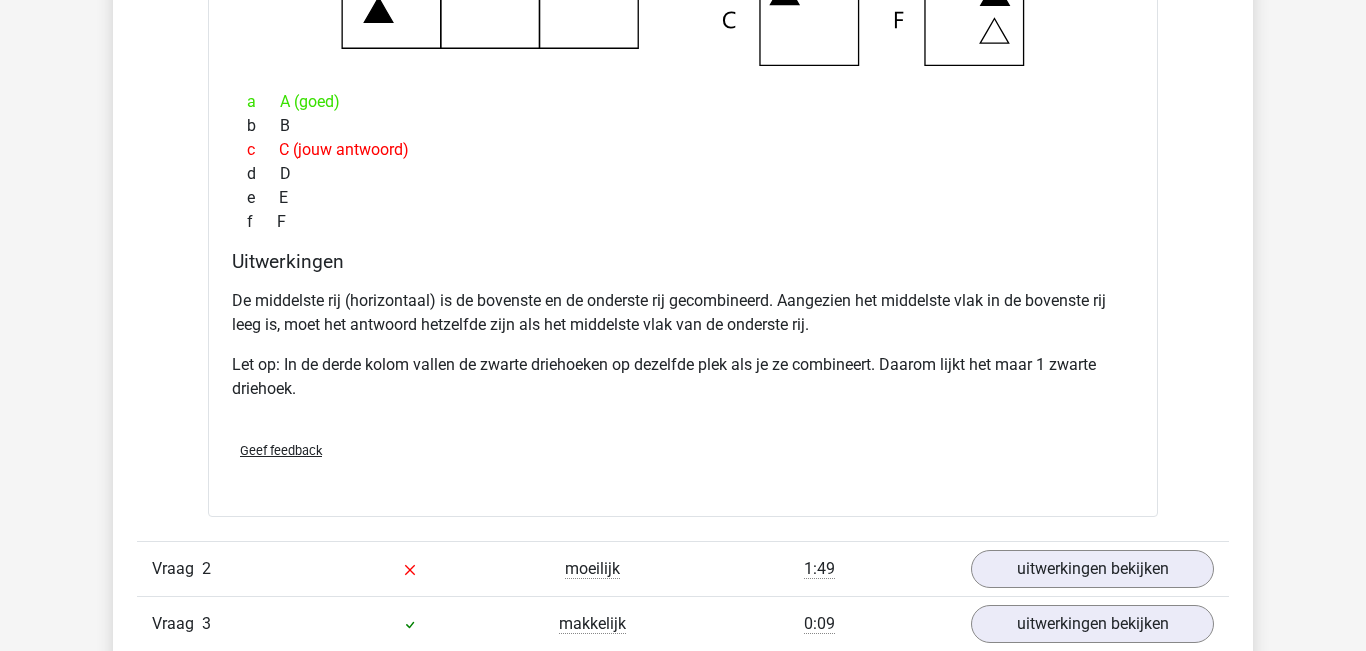 scroll, scrollTop: 1843, scrollLeft: 0, axis: vertical 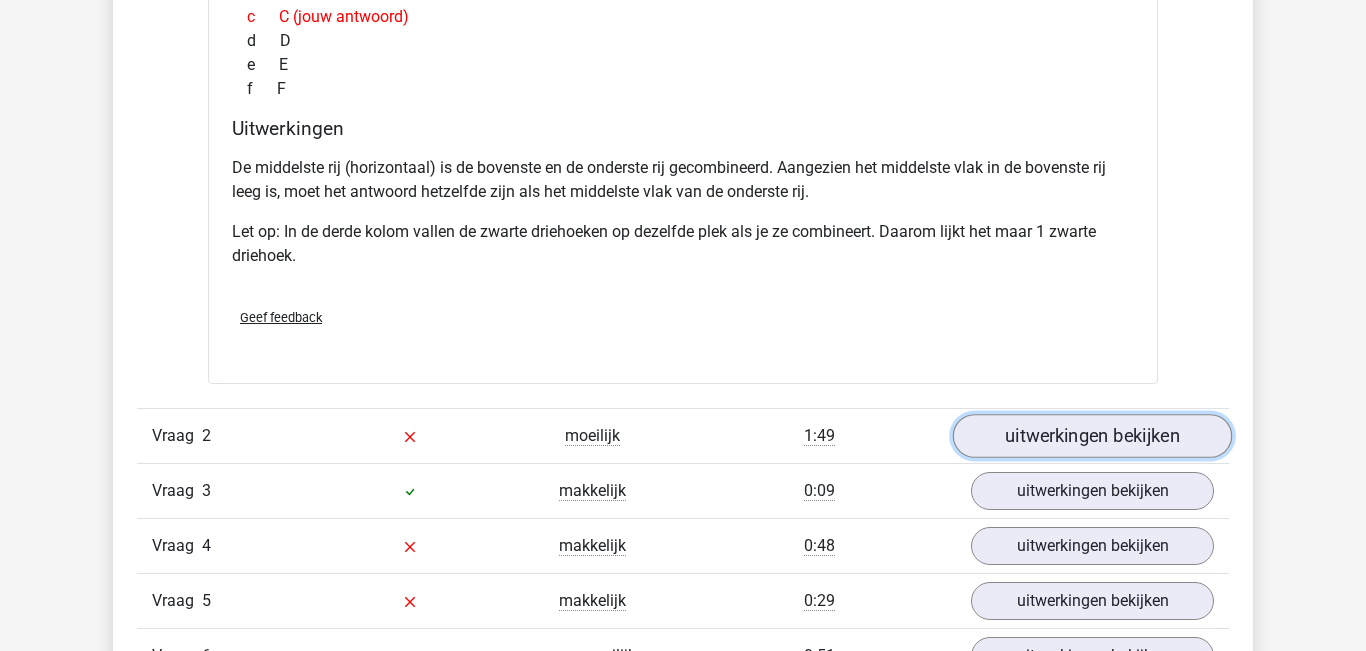 click on "uitwerkingen bekijken" at bounding box center (1092, 436) 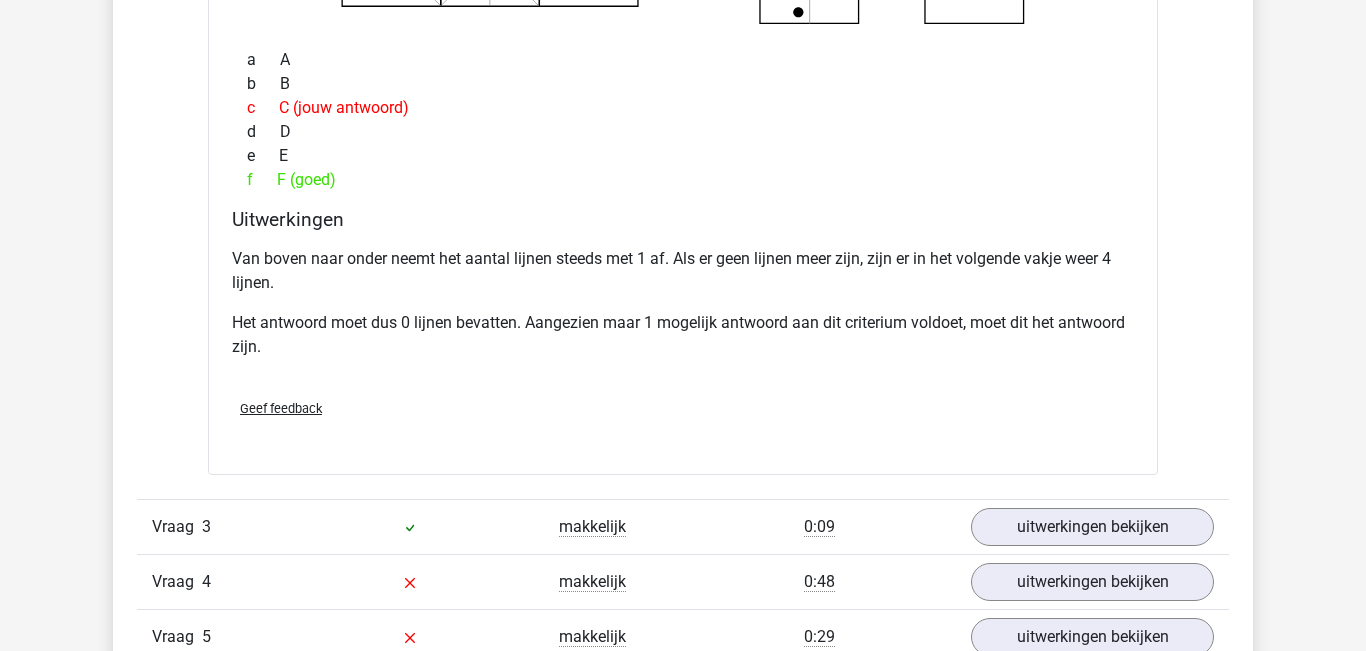 scroll, scrollTop: 2811, scrollLeft: 0, axis: vertical 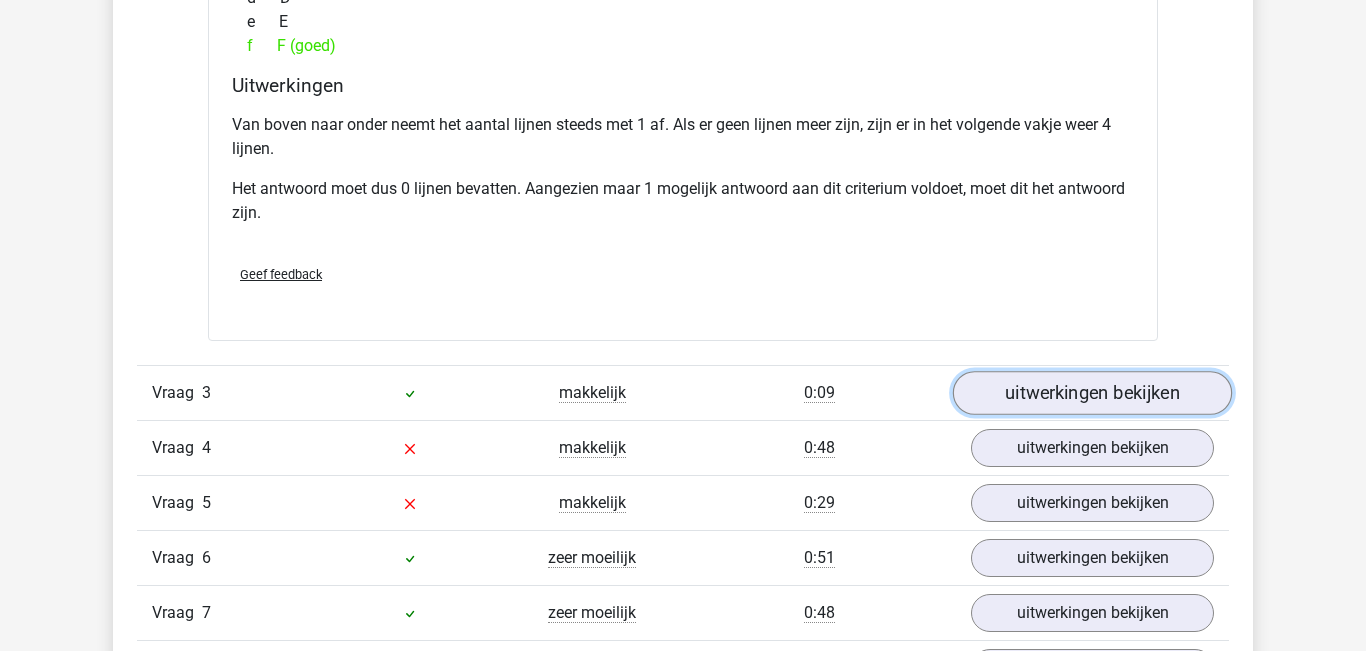 click on "uitwerkingen bekijken" at bounding box center [1092, 393] 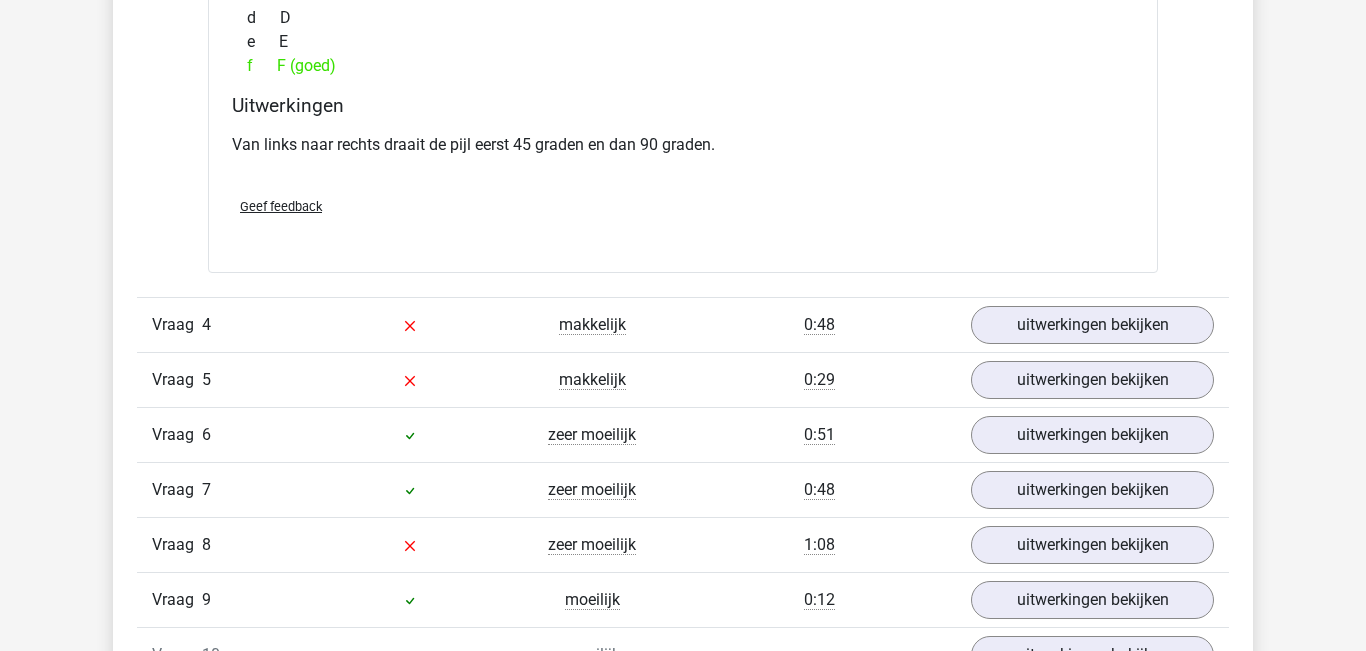 scroll, scrollTop: 3719, scrollLeft: 0, axis: vertical 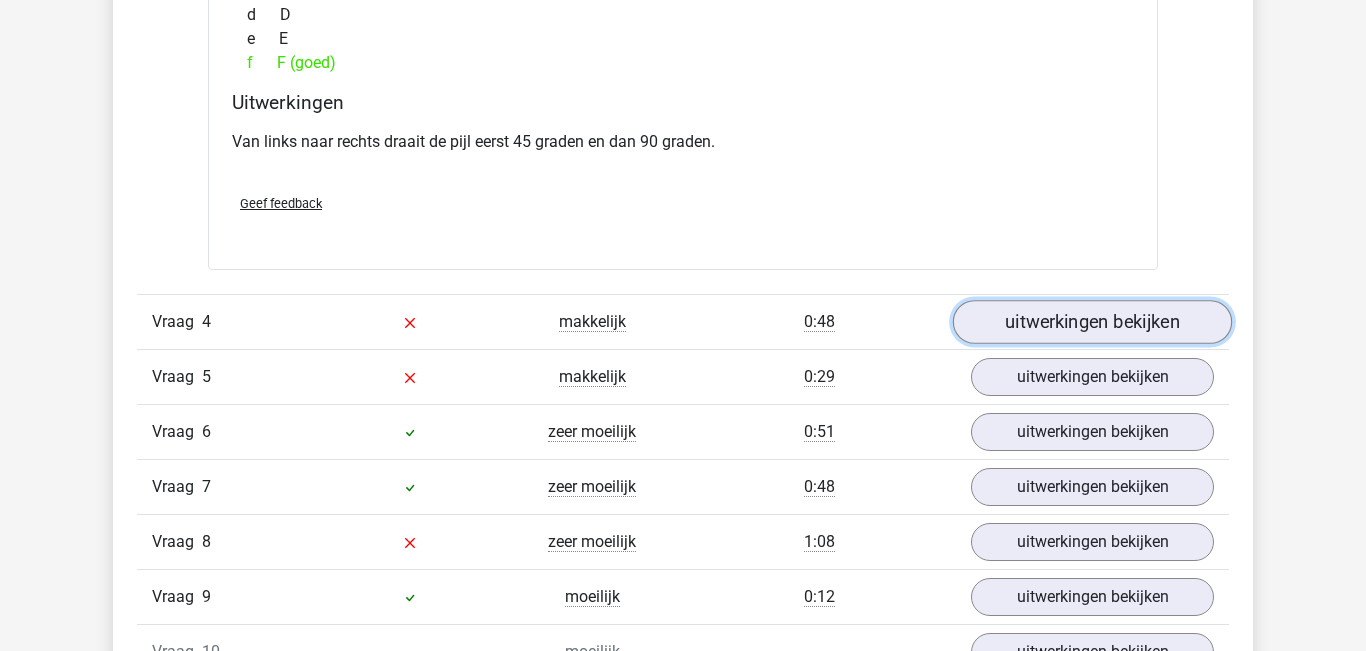 click on "uitwerkingen bekijken" at bounding box center [1092, 322] 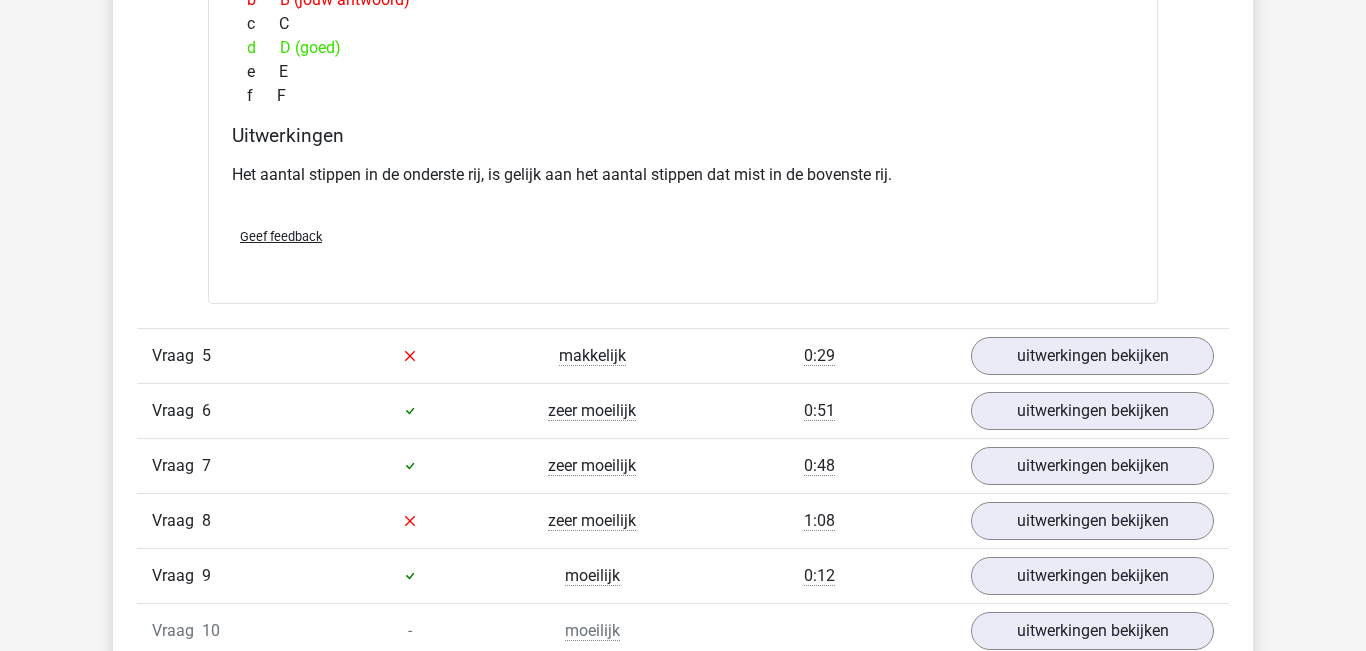 scroll, scrollTop: 4559, scrollLeft: 0, axis: vertical 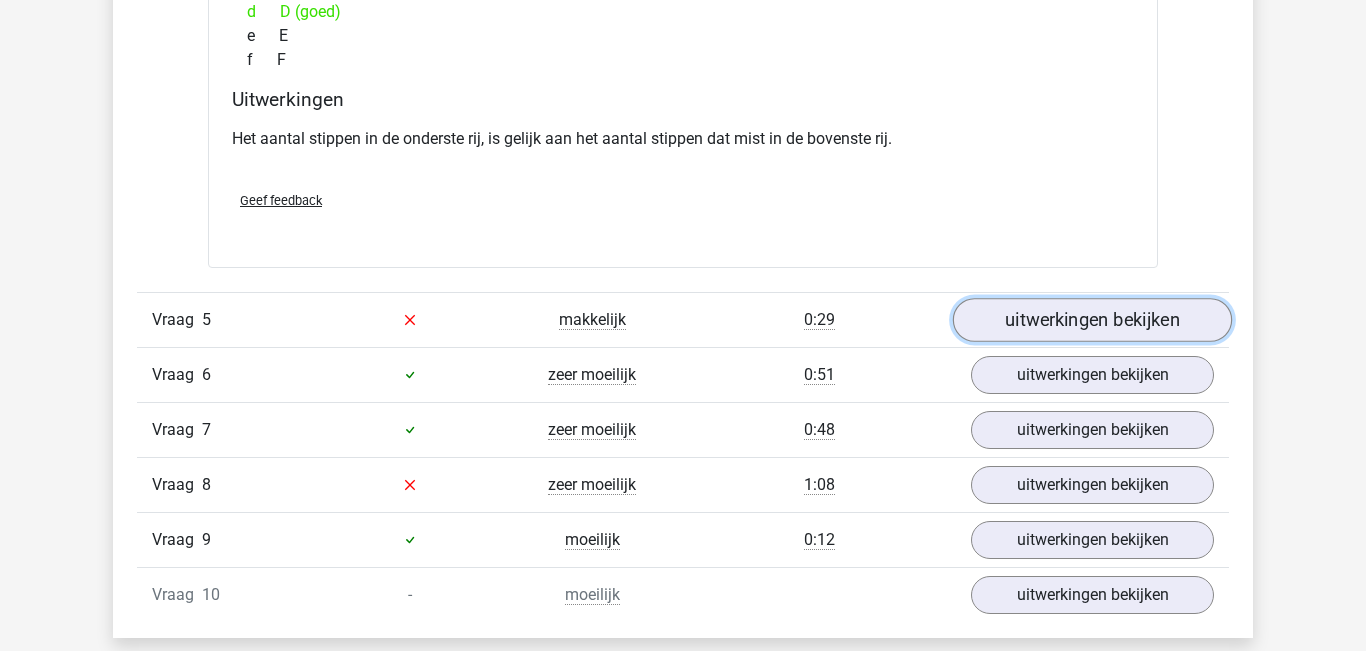 click on "uitwerkingen bekijken" at bounding box center [1092, 320] 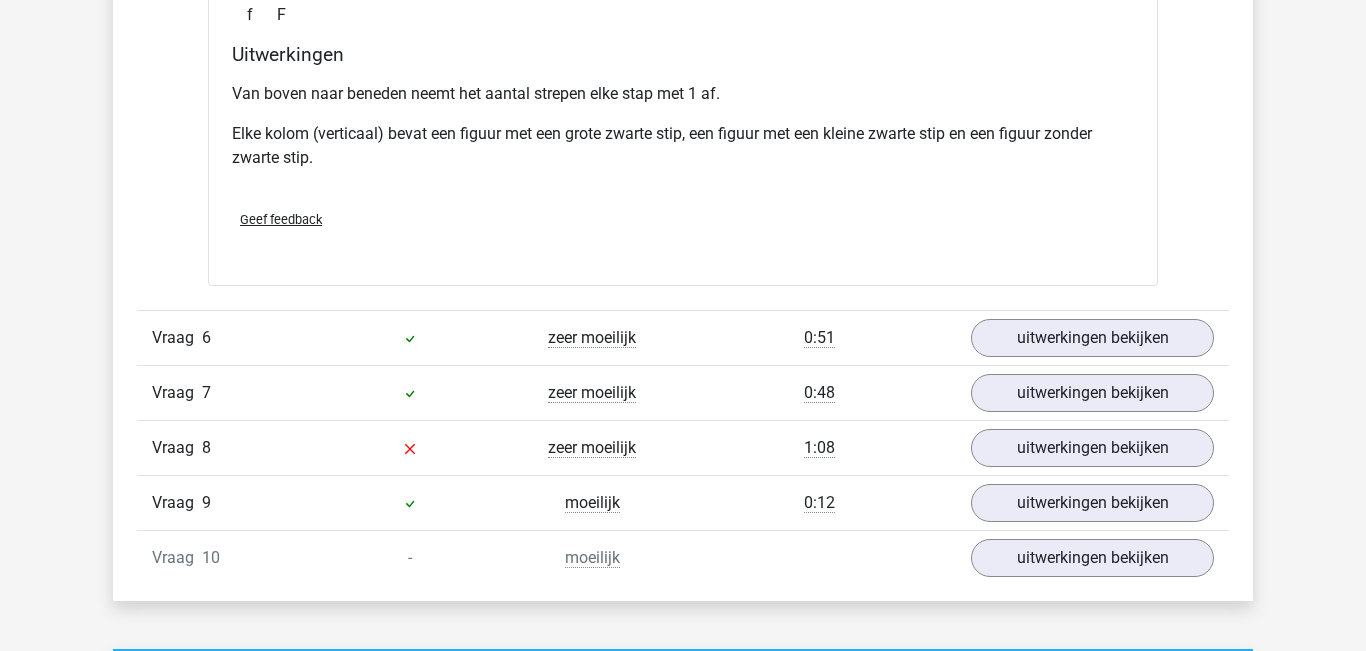 scroll, scrollTop: 5453, scrollLeft: 0, axis: vertical 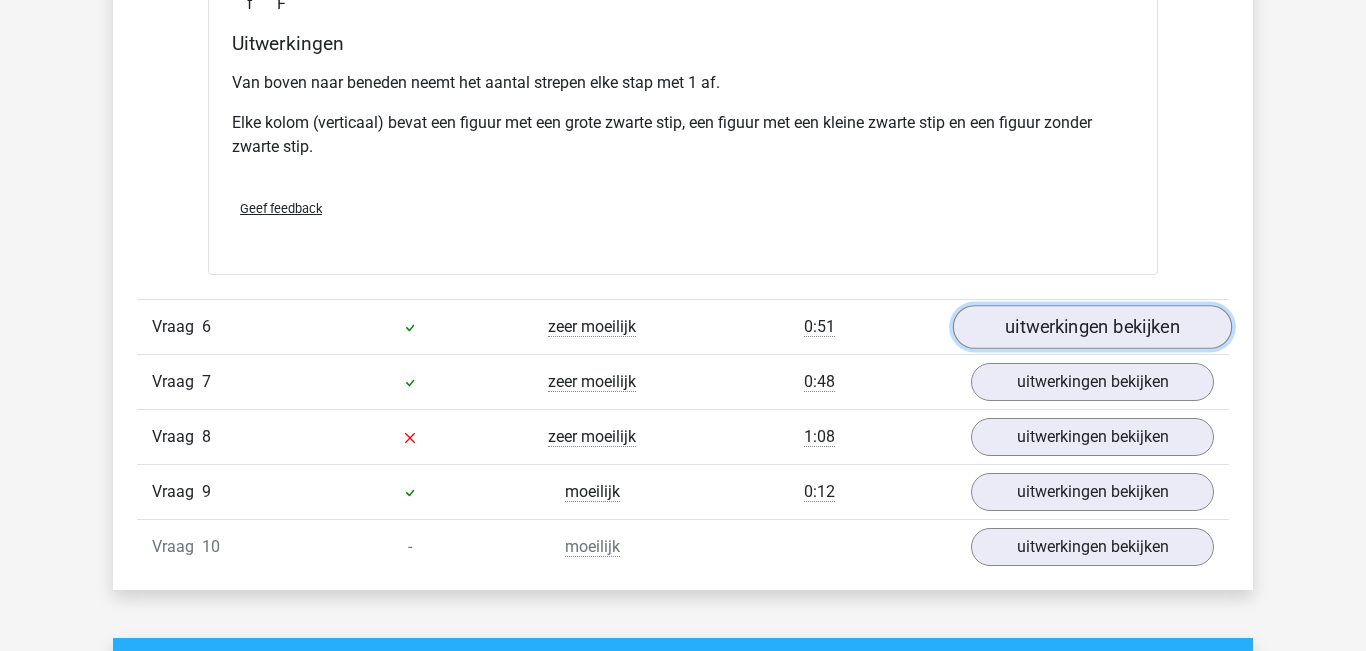 click on "uitwerkingen bekijken" at bounding box center (1092, 327) 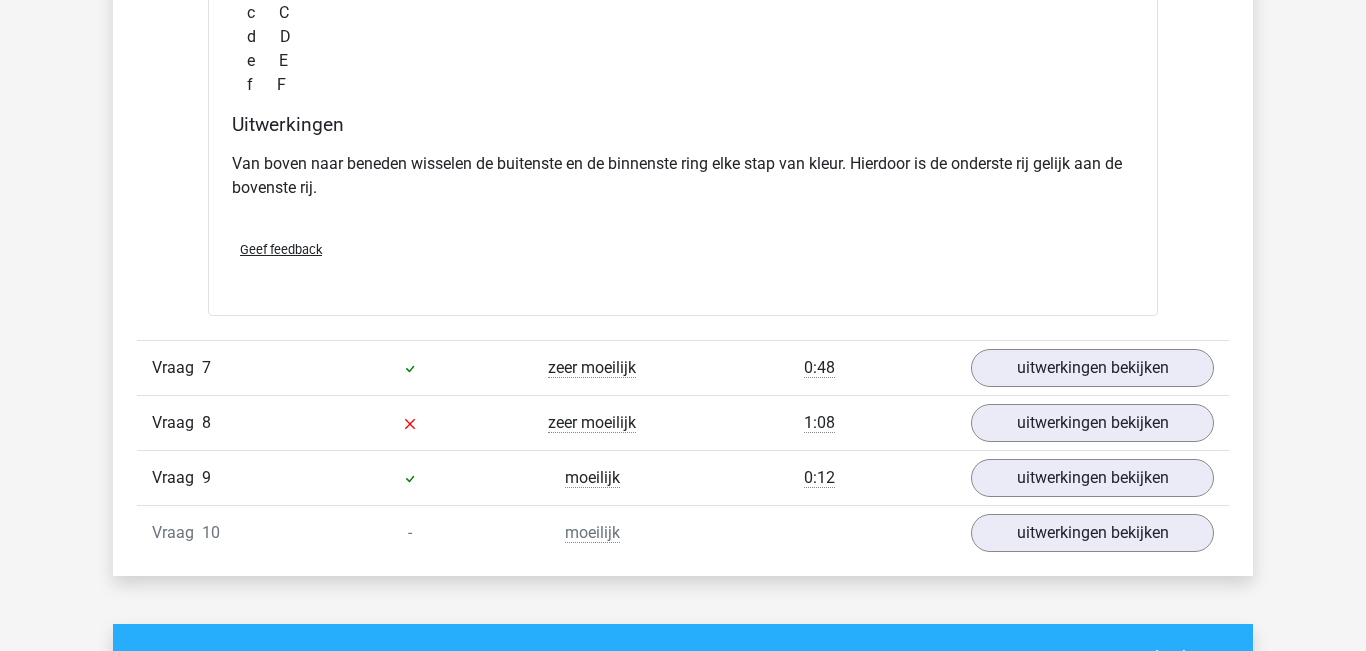 scroll, scrollTop: 6282, scrollLeft: 0, axis: vertical 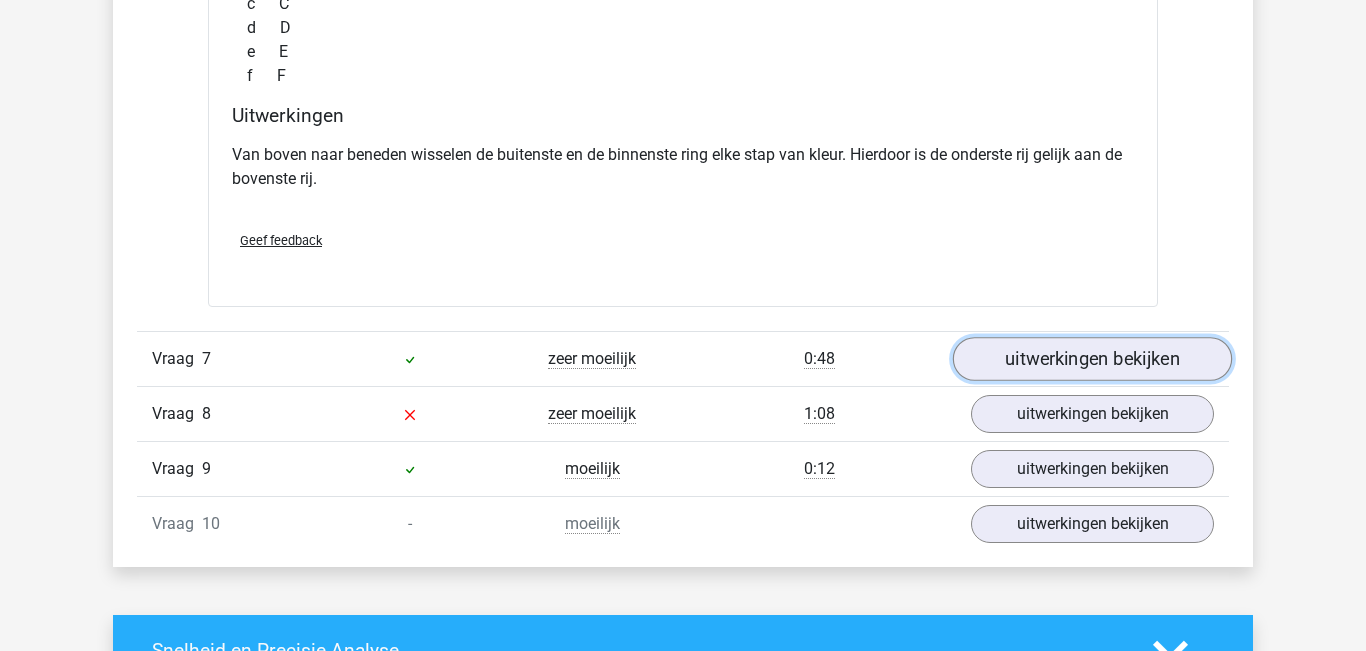 click on "uitwerkingen bekijken" at bounding box center (1092, 359) 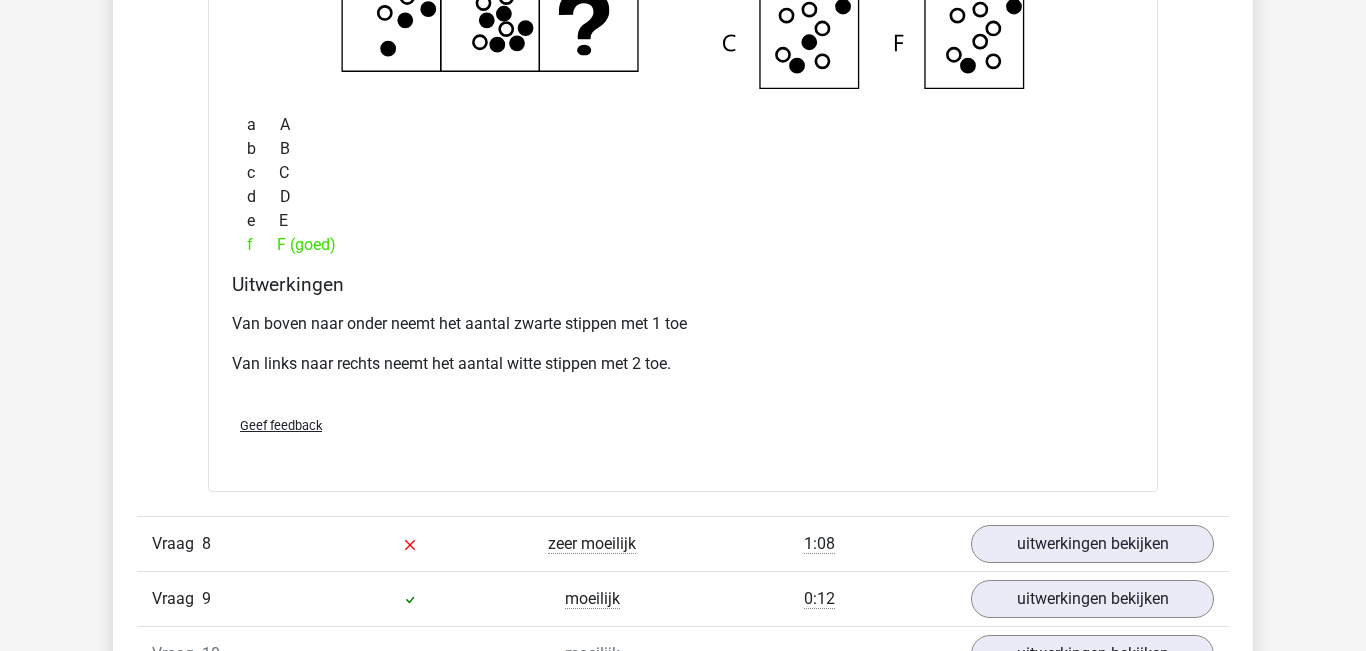 scroll, scrollTop: 7144, scrollLeft: 0, axis: vertical 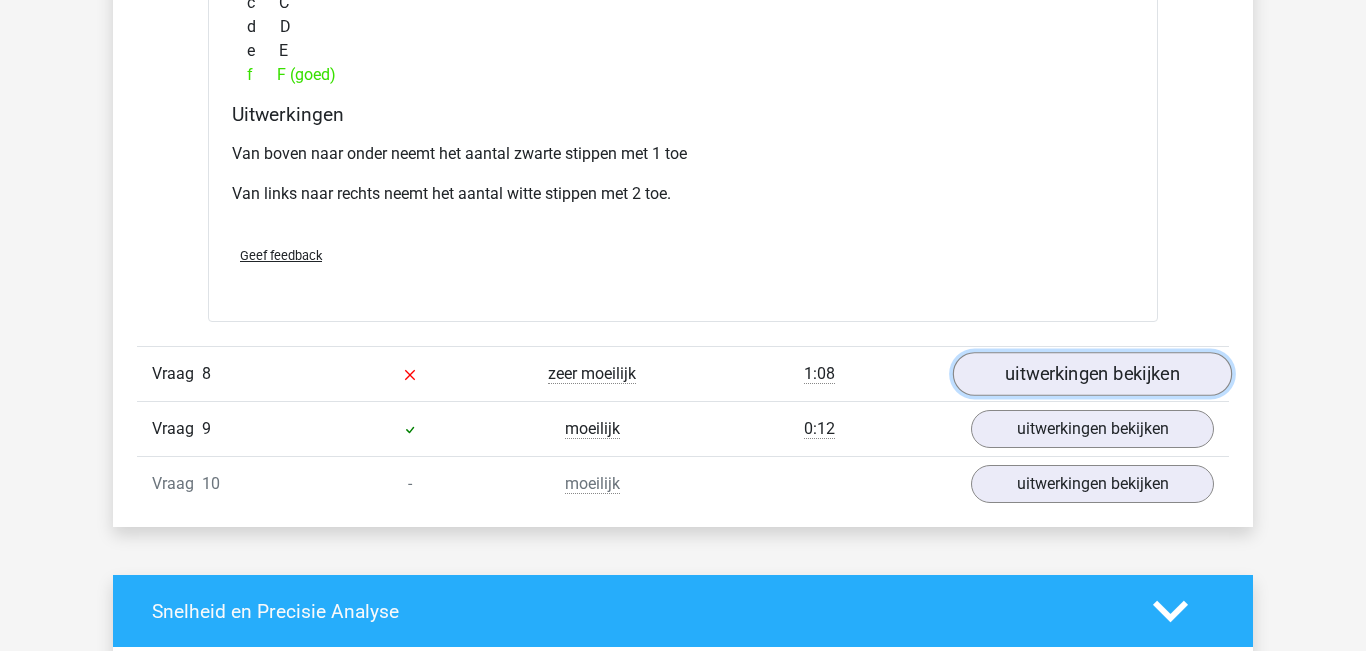 click on "uitwerkingen bekijken" at bounding box center (1092, 374) 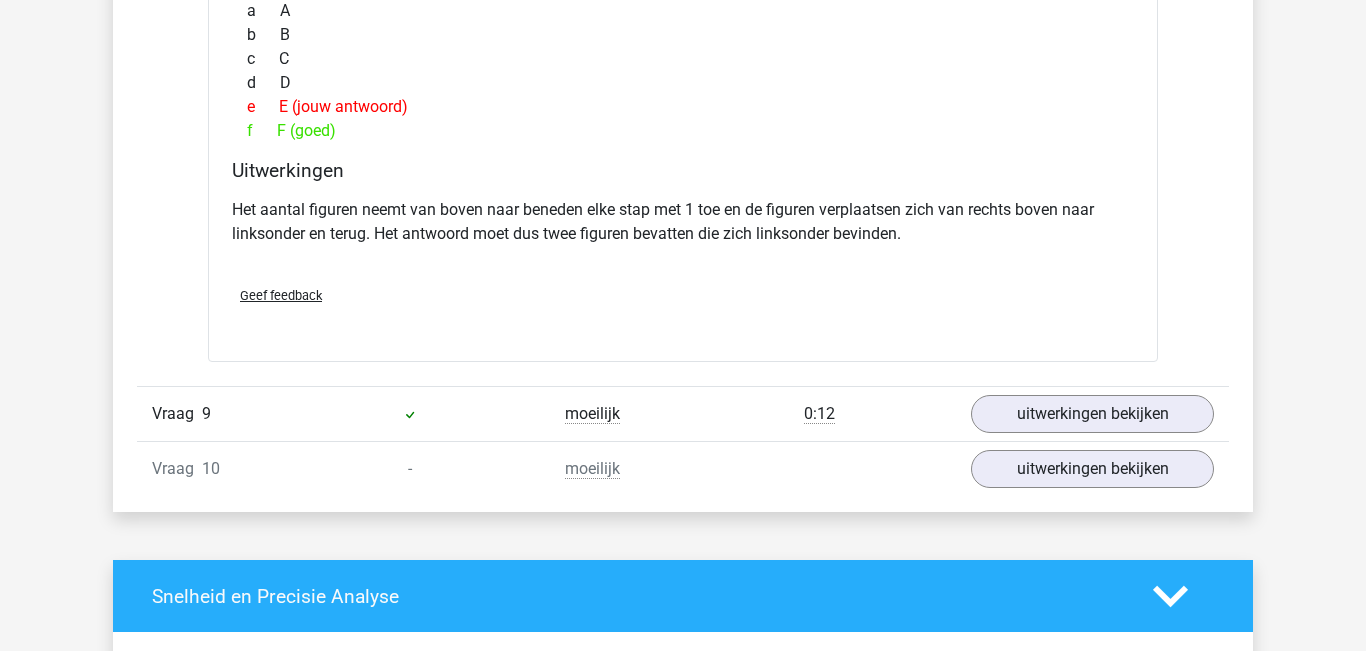 scroll, scrollTop: 7969, scrollLeft: 0, axis: vertical 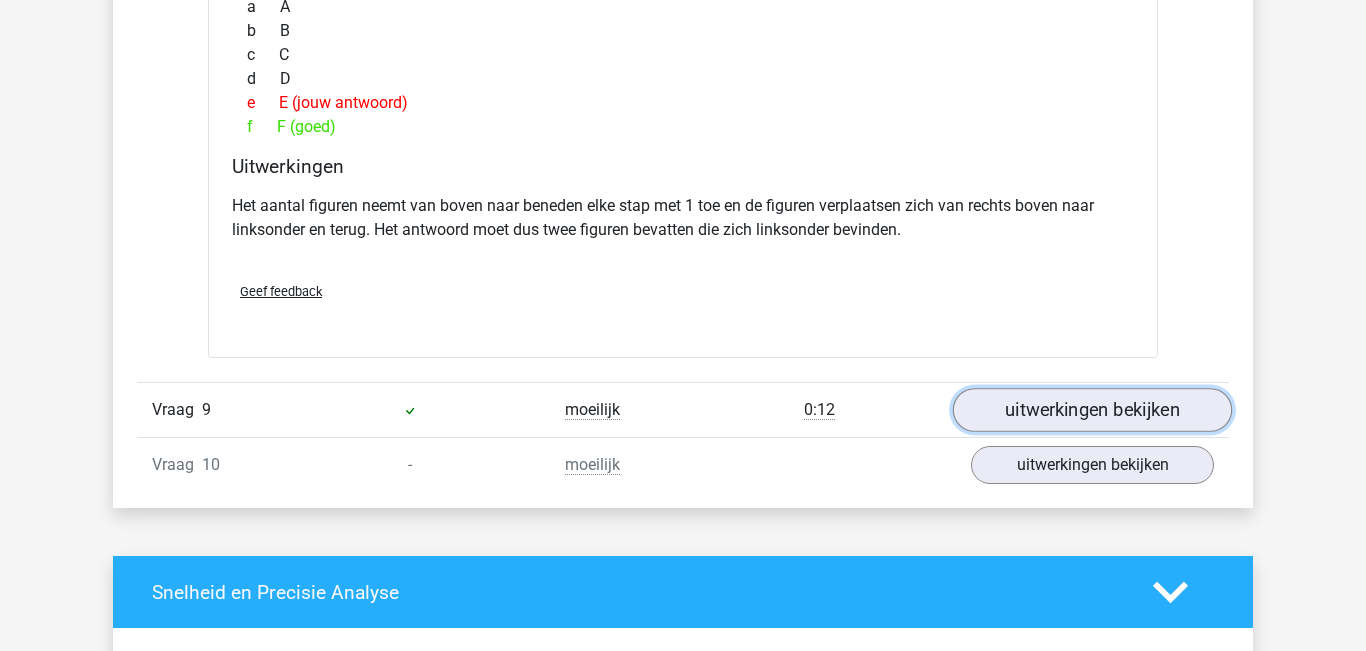 click on "uitwerkingen bekijken" at bounding box center [1092, 411] 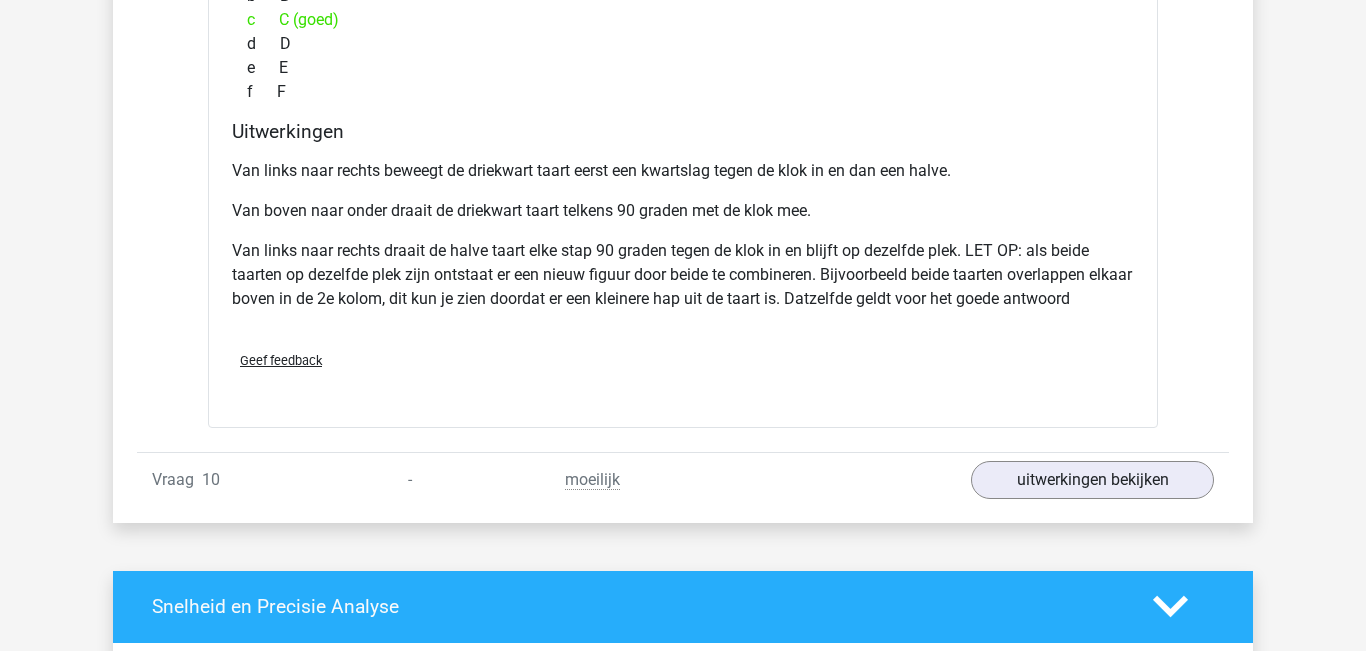 scroll, scrollTop: 8863, scrollLeft: 0, axis: vertical 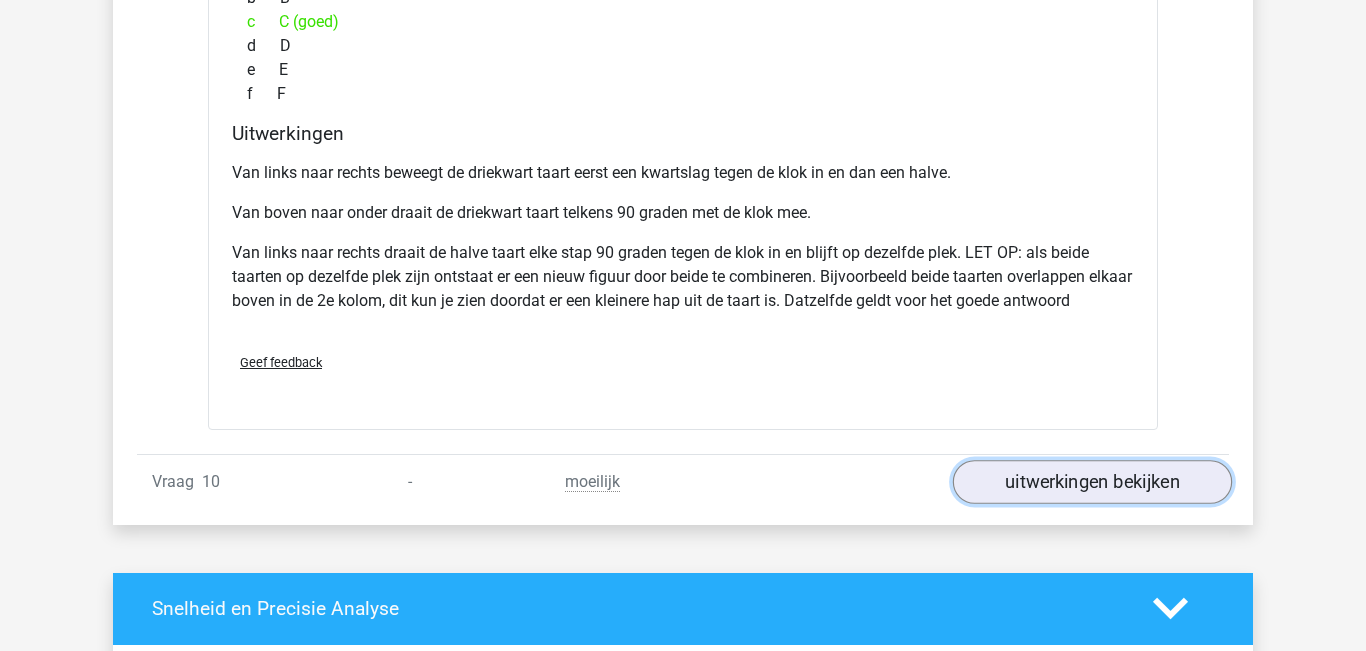 click on "uitwerkingen bekijken" at bounding box center (1092, 482) 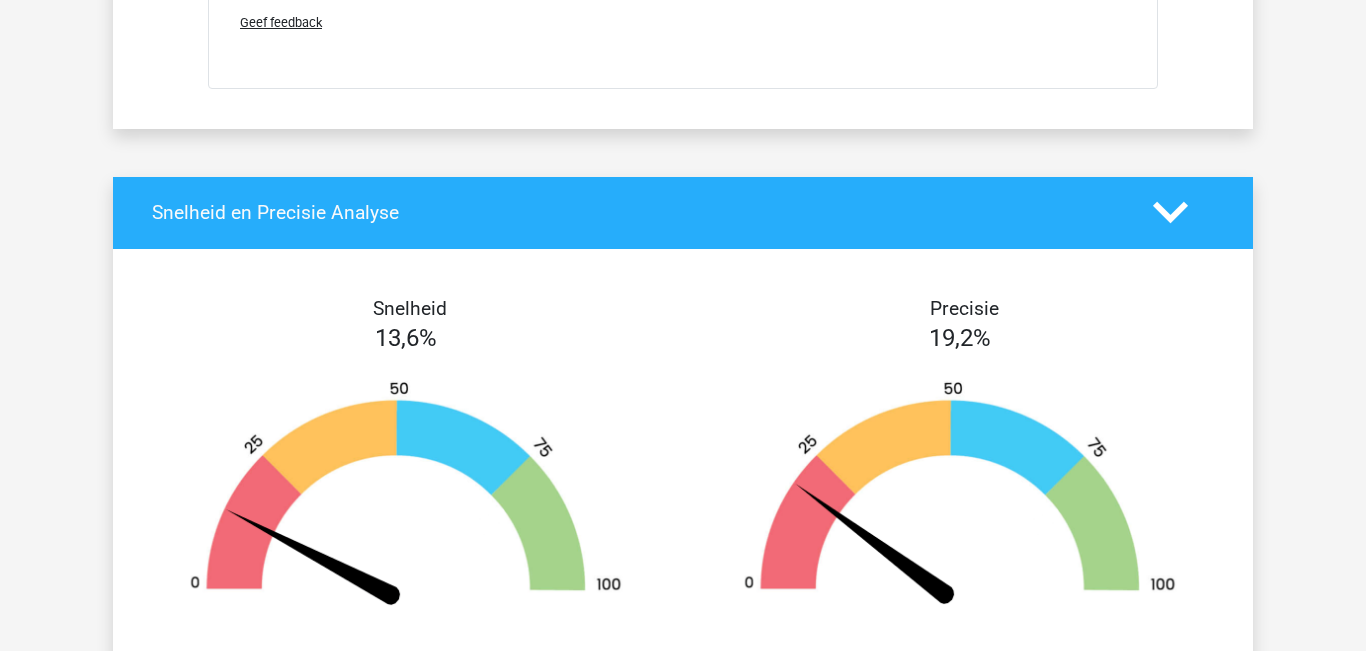 scroll, scrollTop: 10122, scrollLeft: 0, axis: vertical 